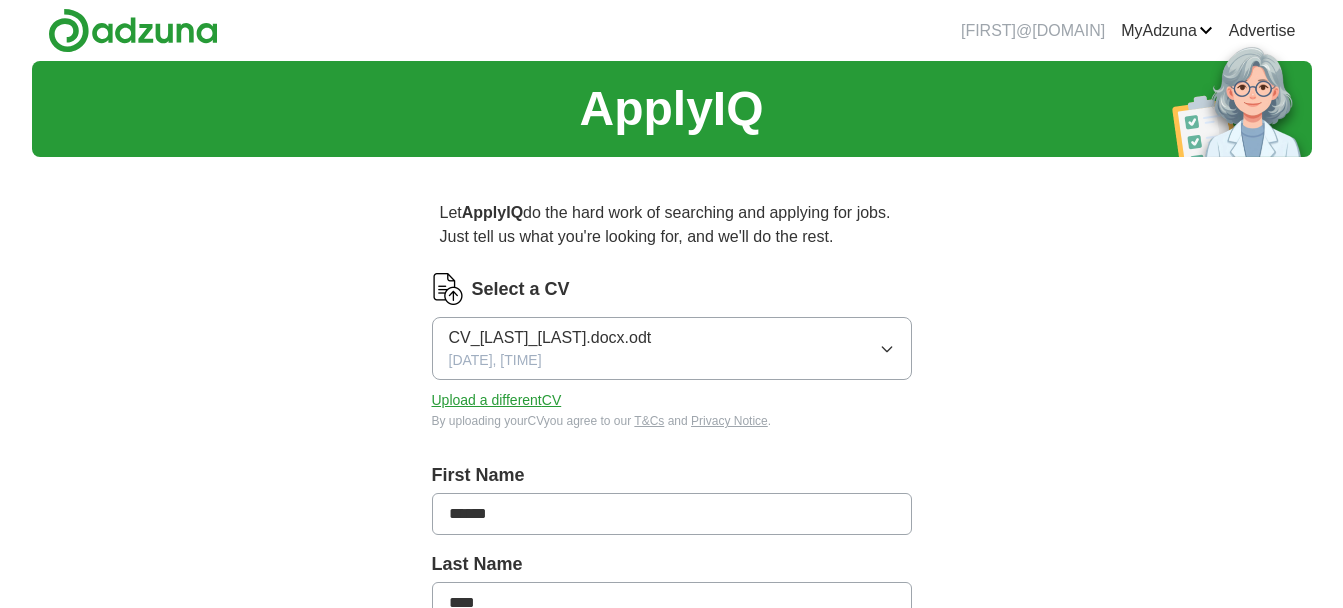 scroll, scrollTop: 0, scrollLeft: 0, axis: both 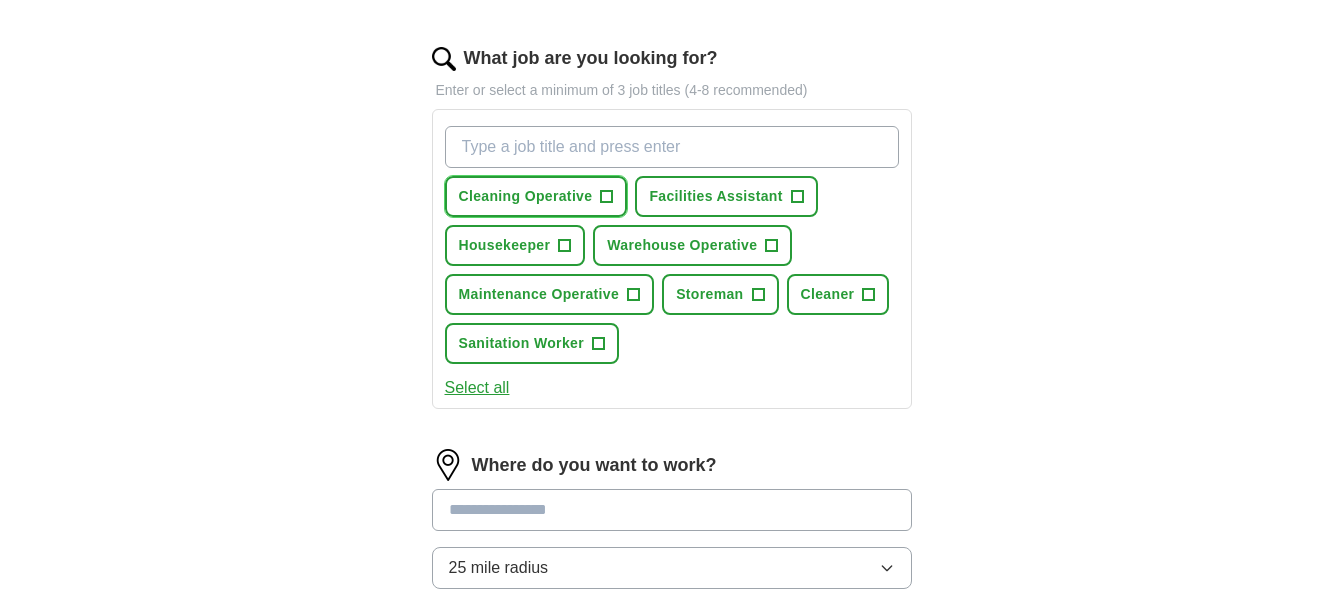 click on "+" at bounding box center [607, 197] 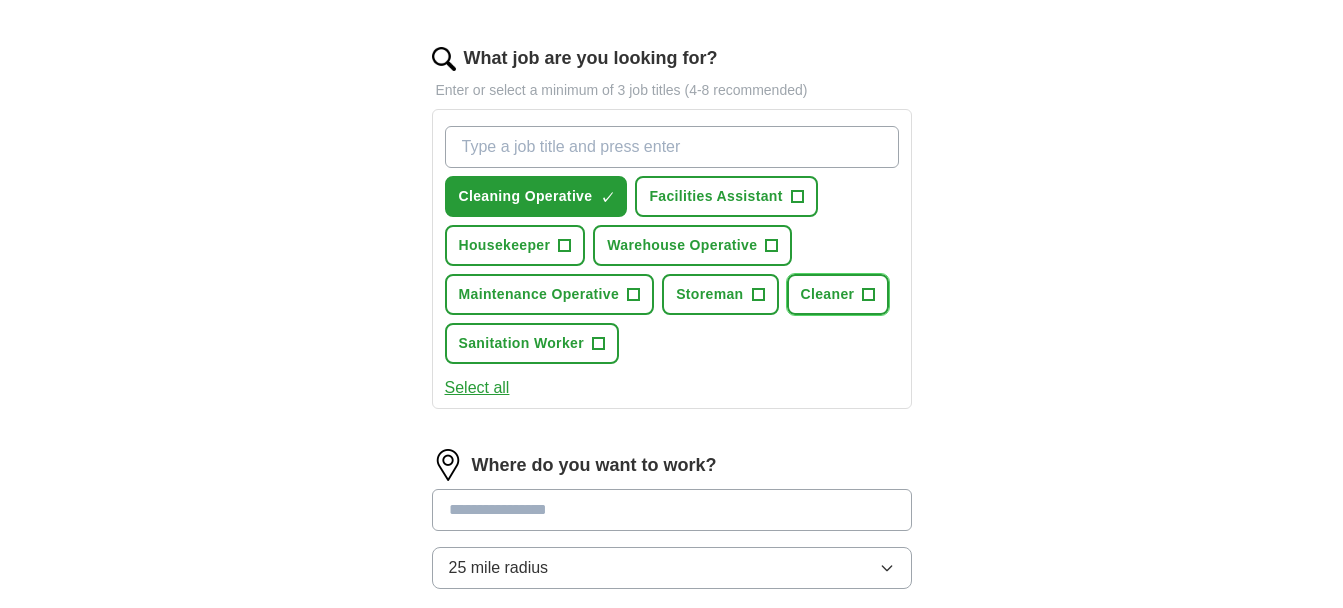 click on "+" at bounding box center (869, 295) 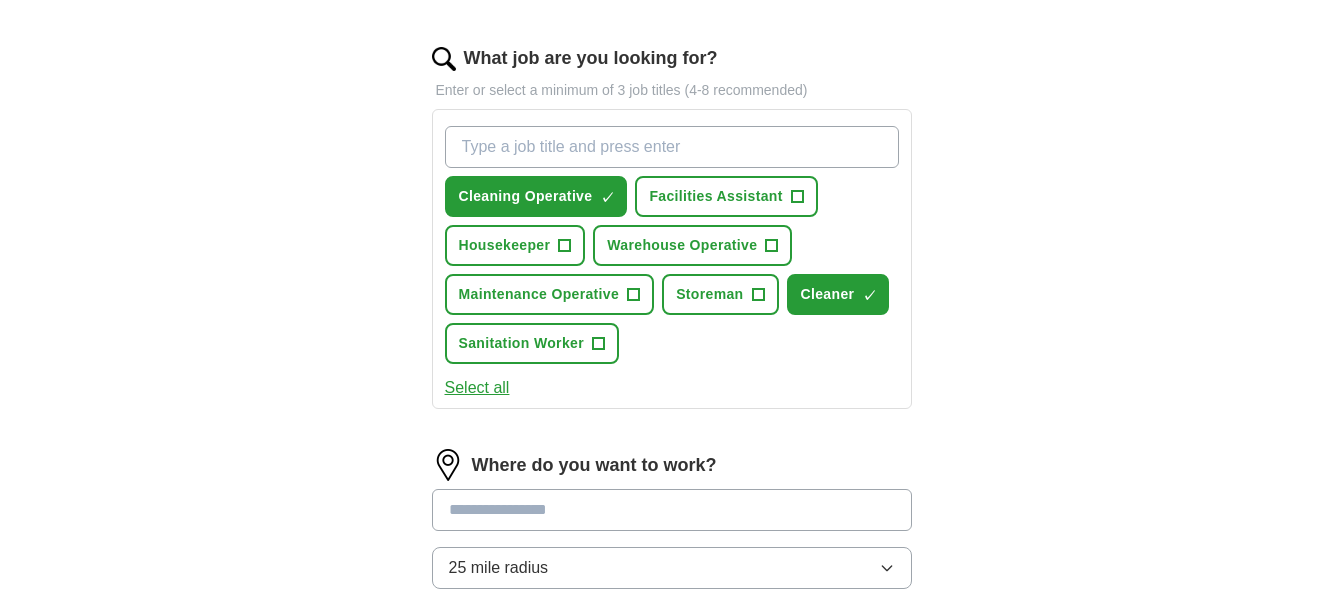 click on "What job are you looking for?" at bounding box center [672, 147] 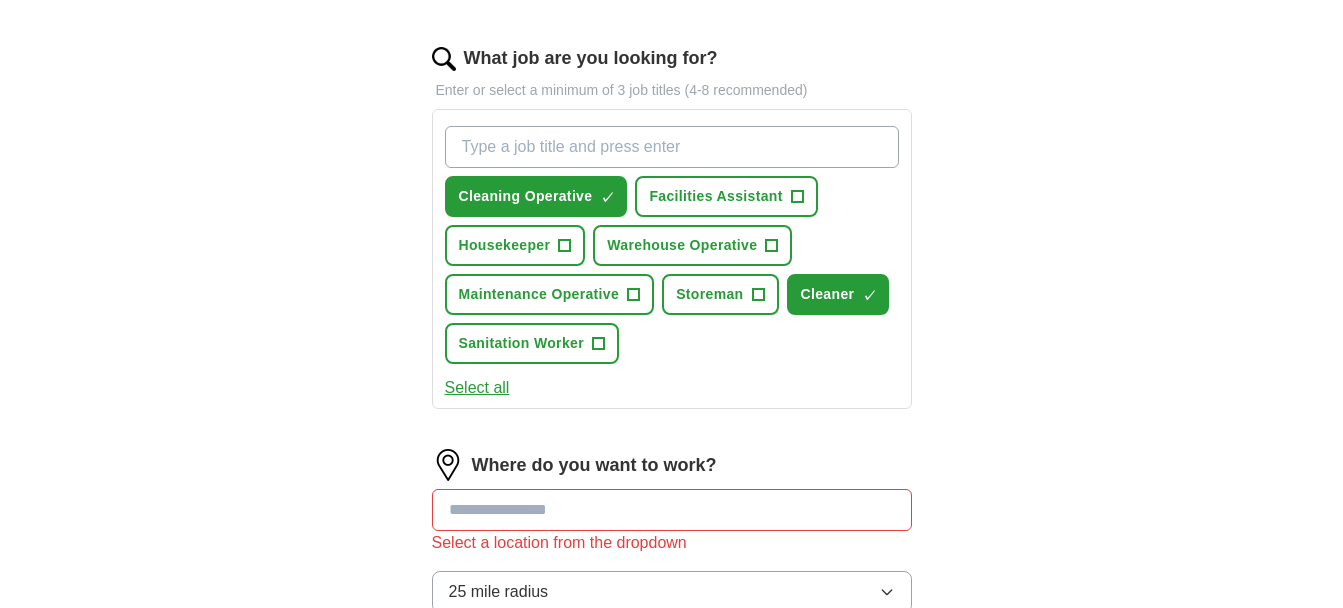 click on "What job are you looking for?" at bounding box center (672, 147) 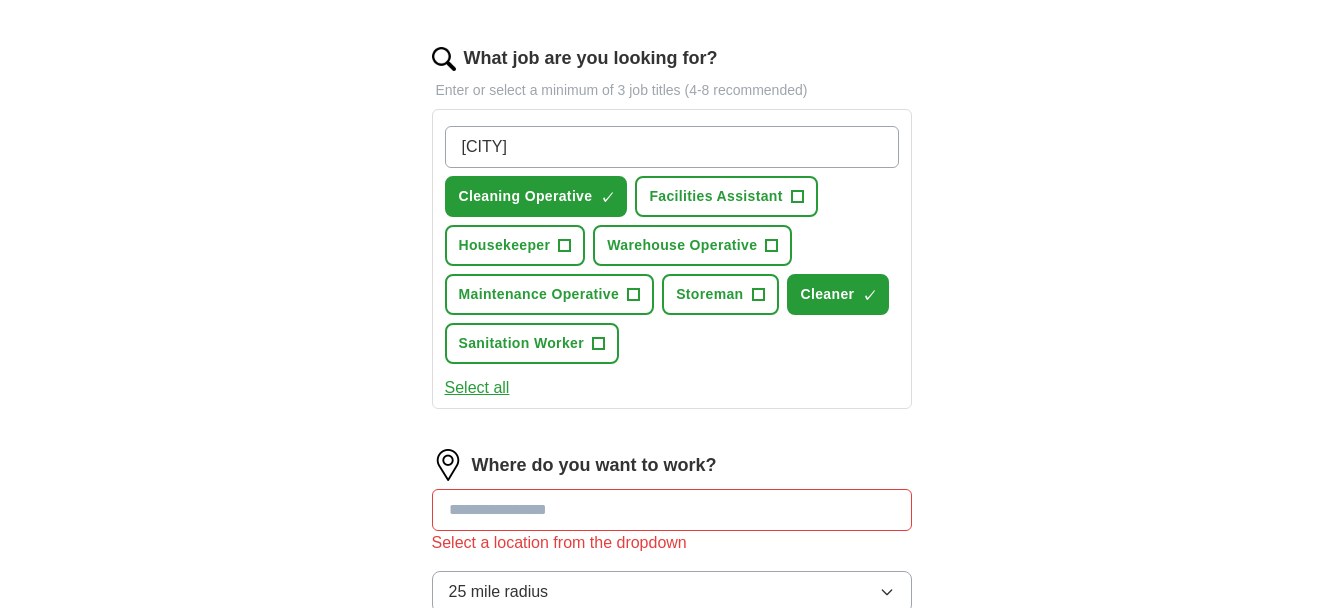 type on "s" 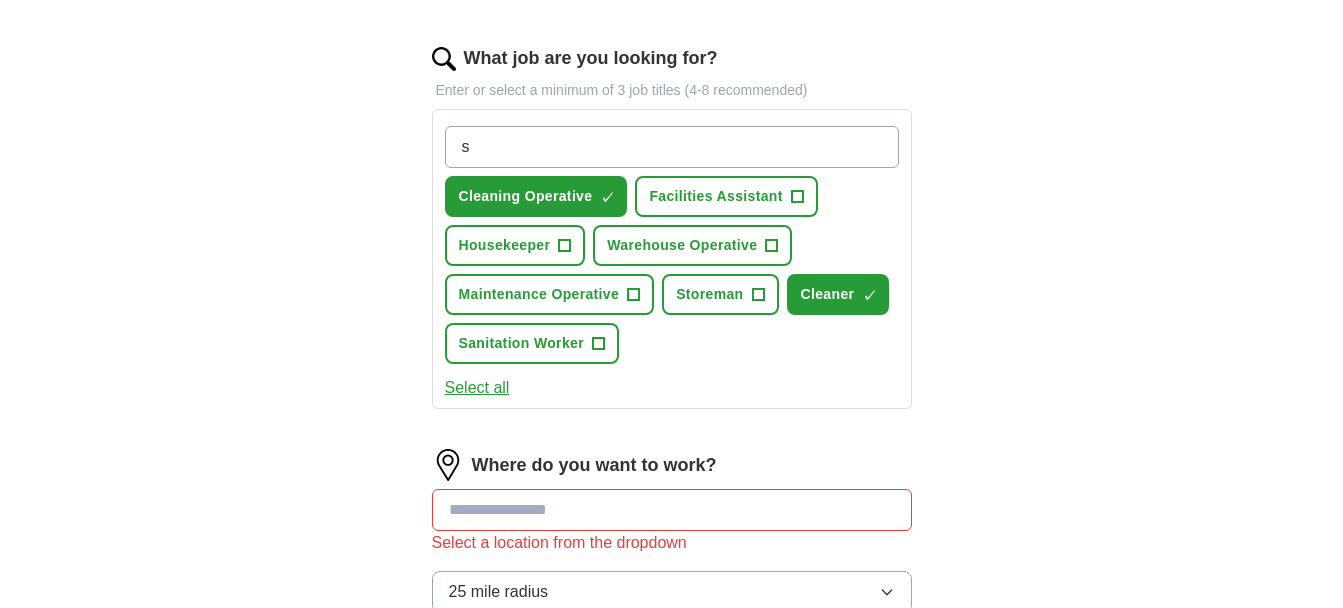 type 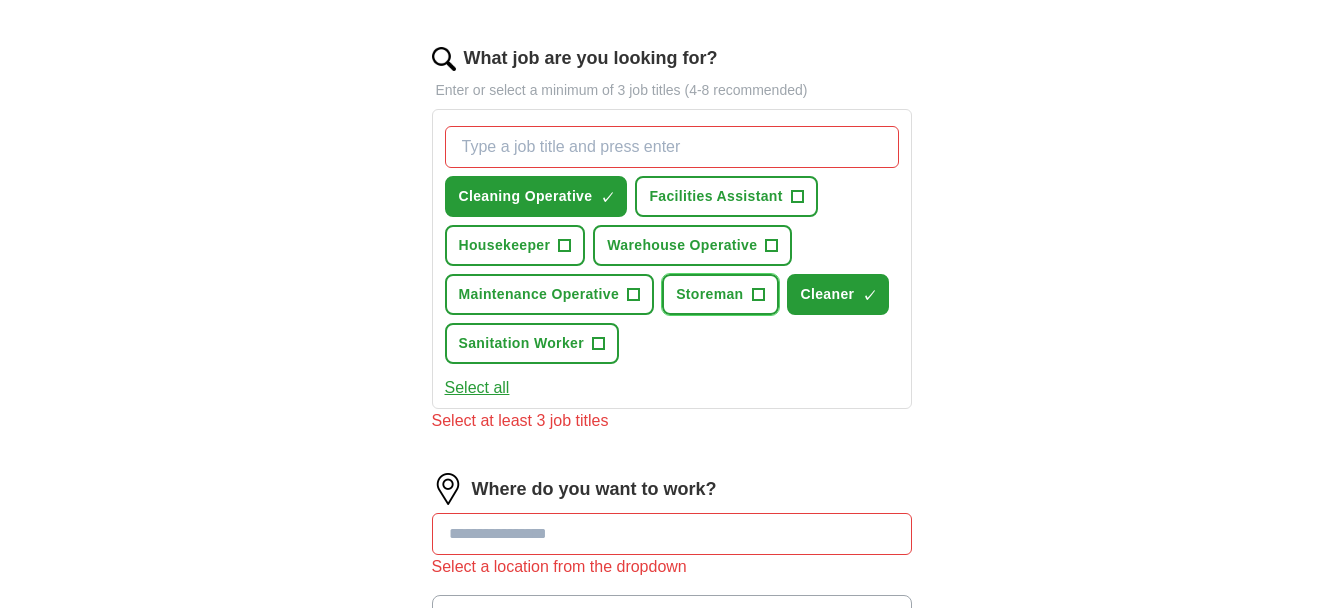 click on "Storeman +" at bounding box center (720, 294) 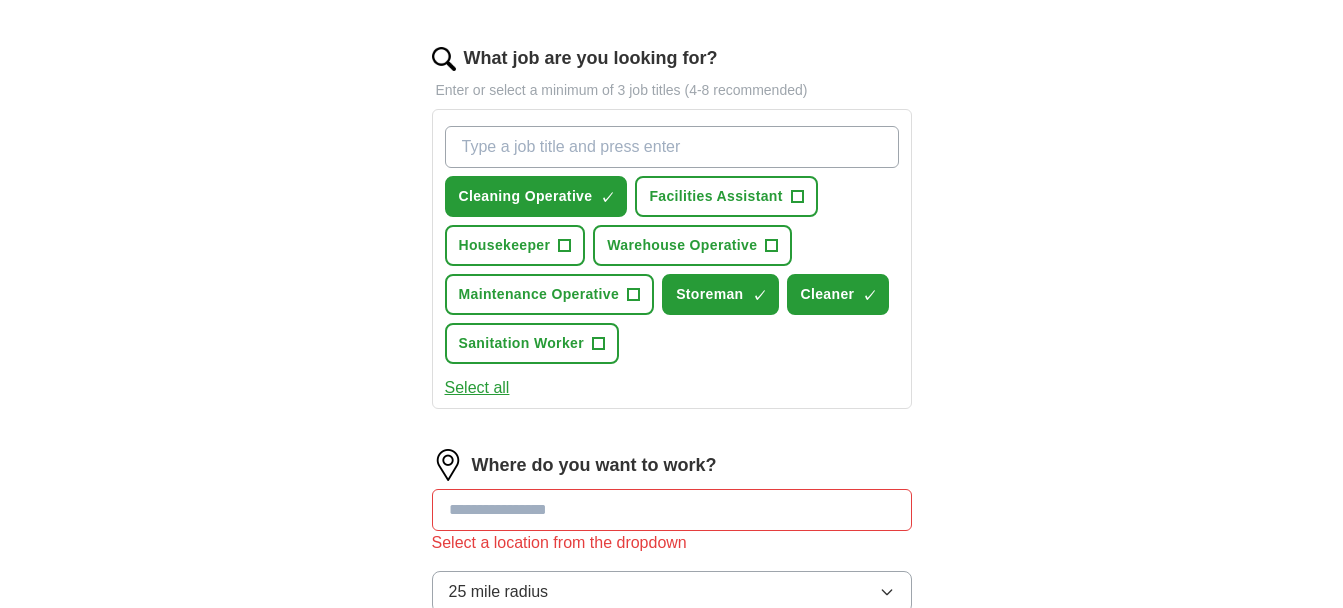 click at bounding box center [672, 510] 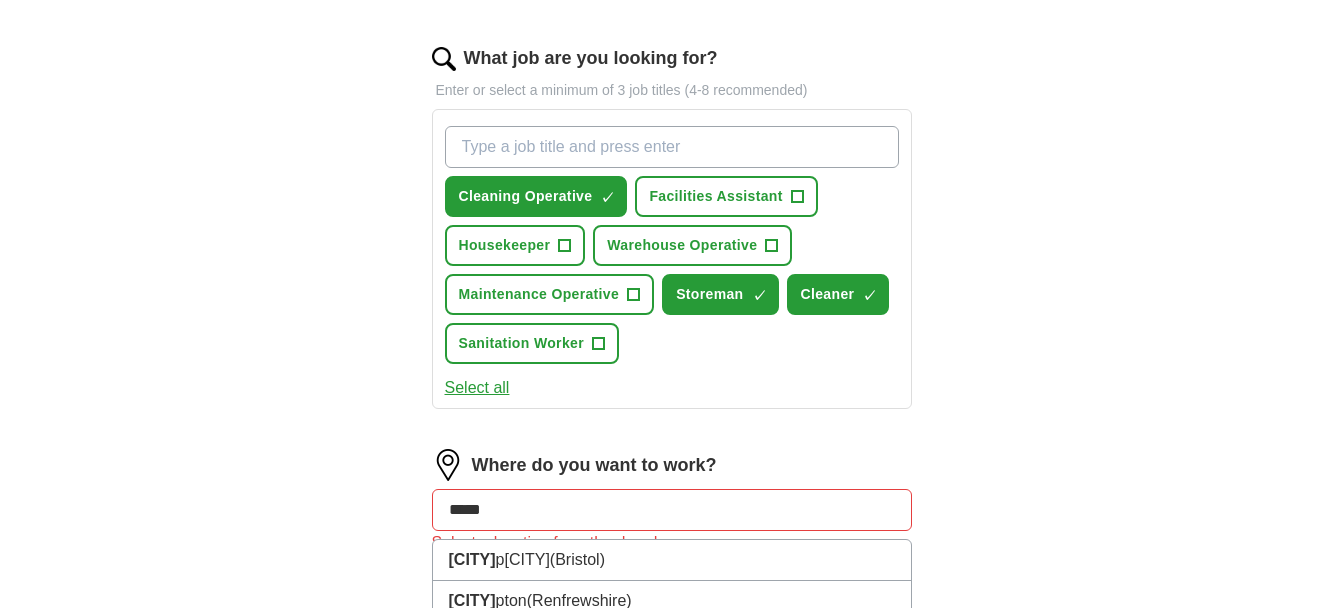 type on "******" 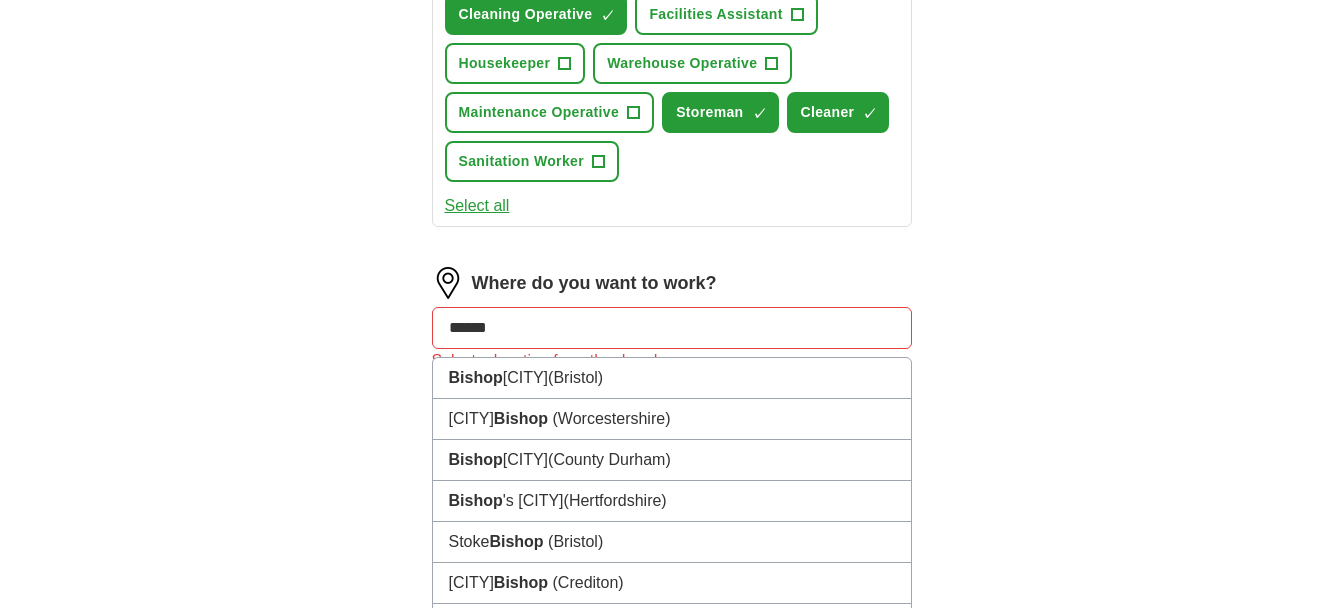 scroll, scrollTop: 813, scrollLeft: 0, axis: vertical 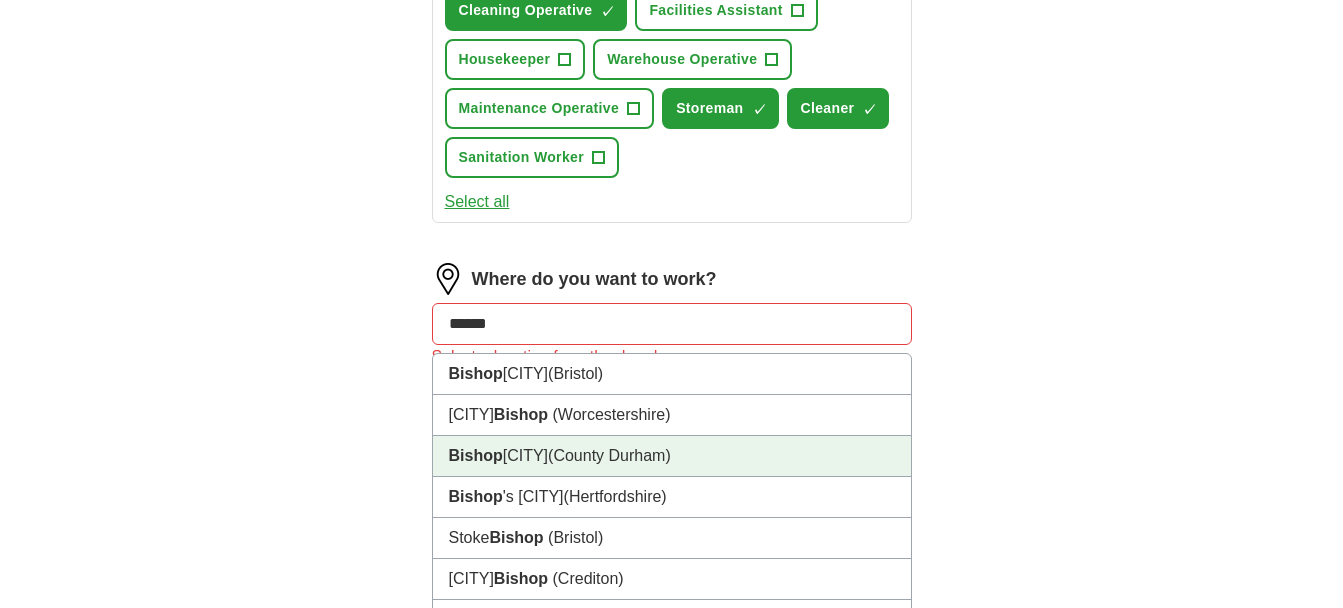 click on "(County Durham)" at bounding box center [609, 455] 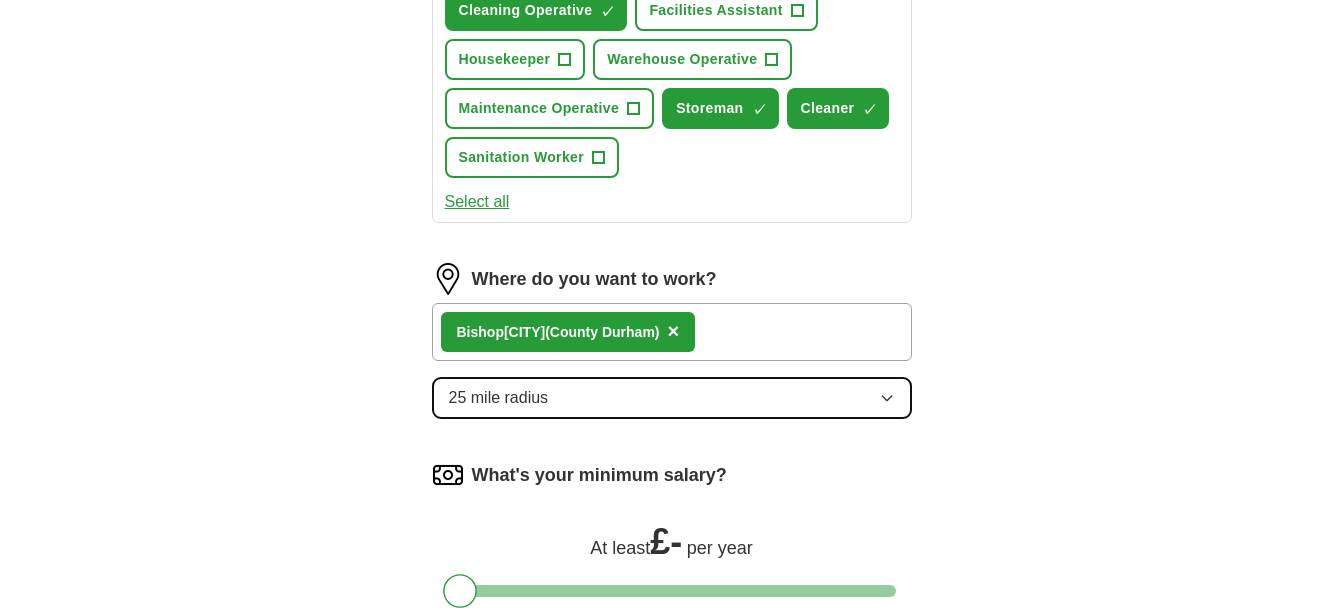 click 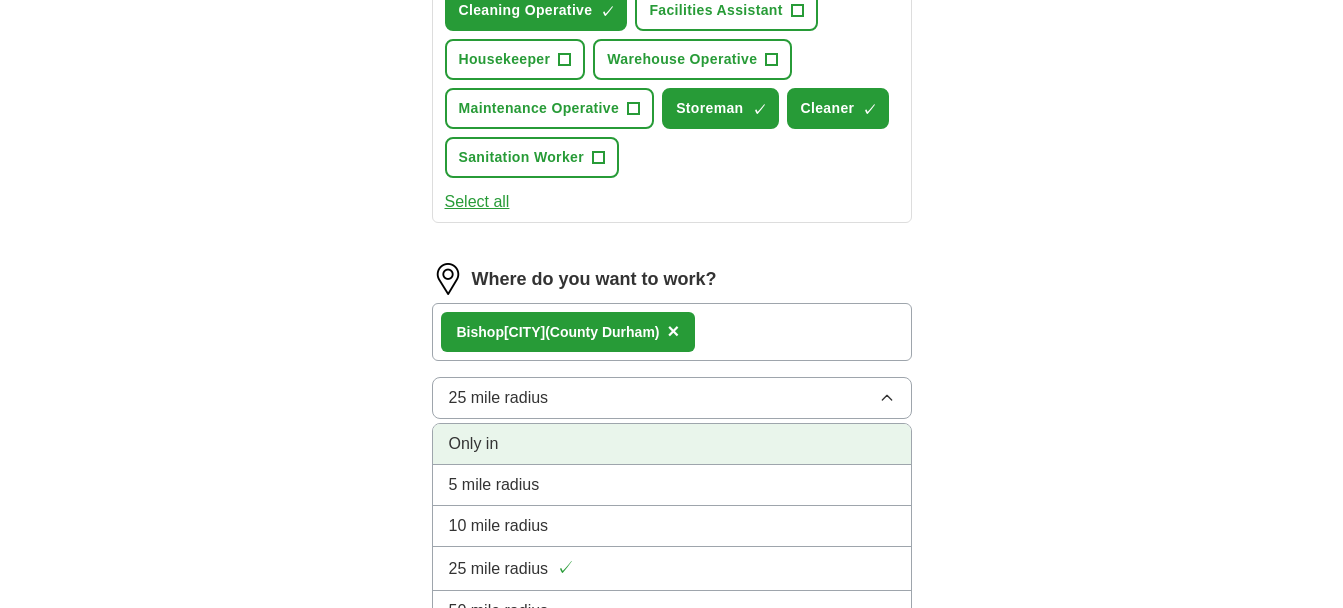 click on "Only in" at bounding box center [672, 444] 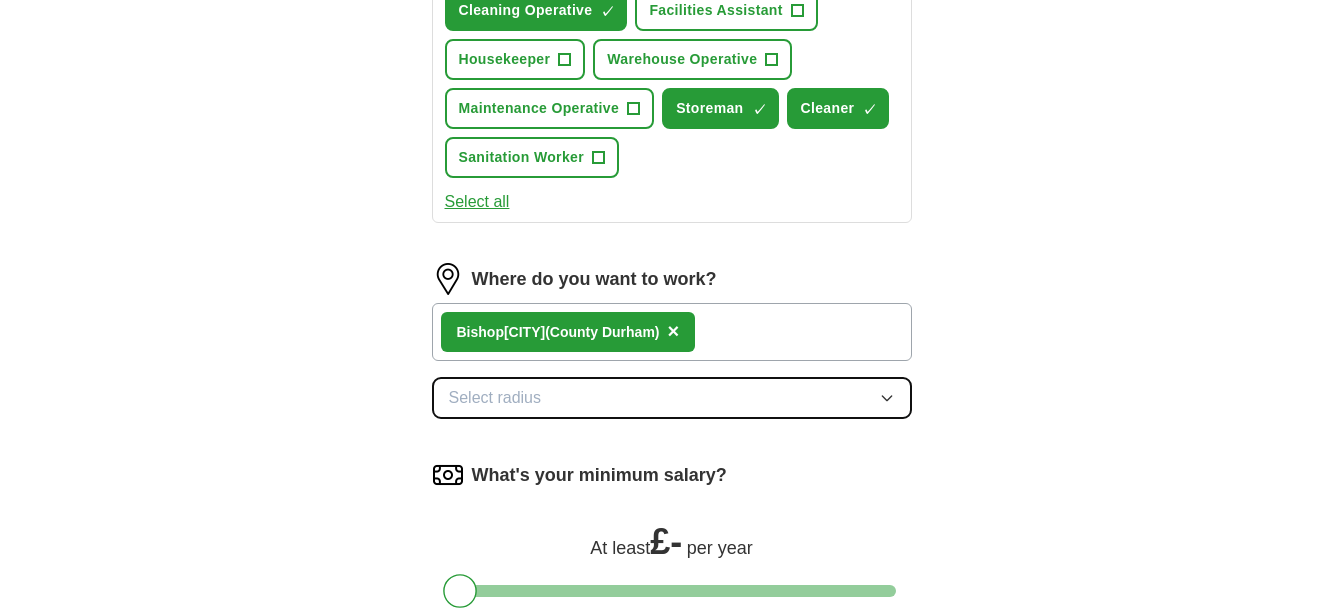 click 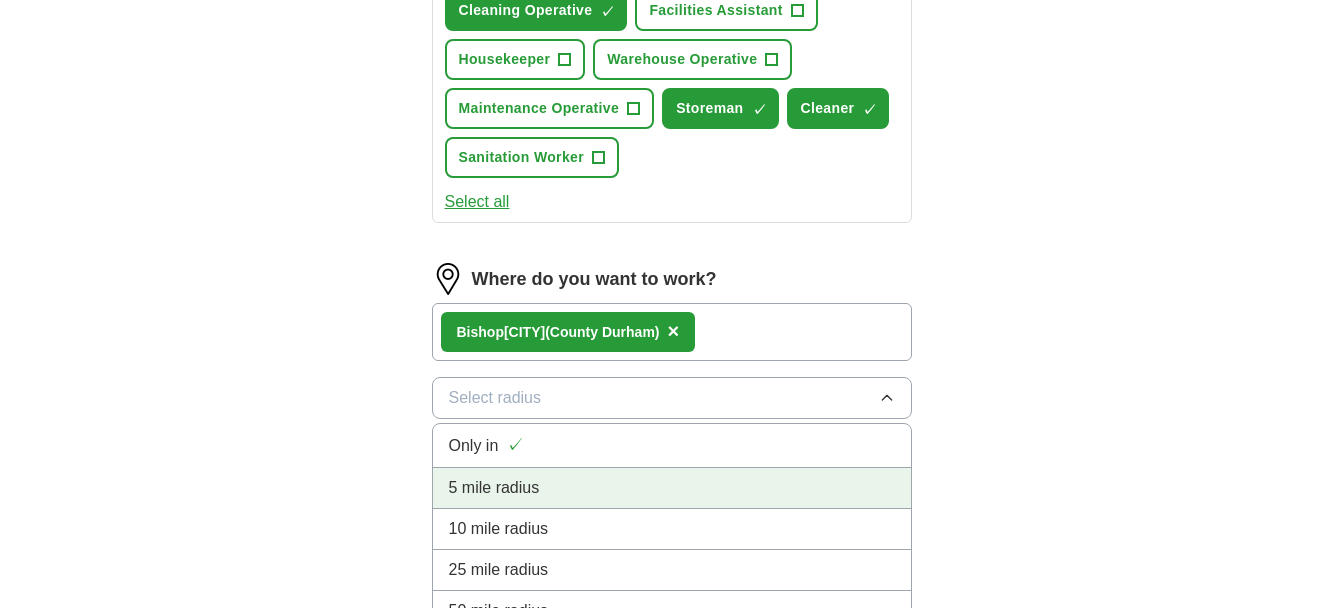 click on "5 mile radius" at bounding box center [672, 488] 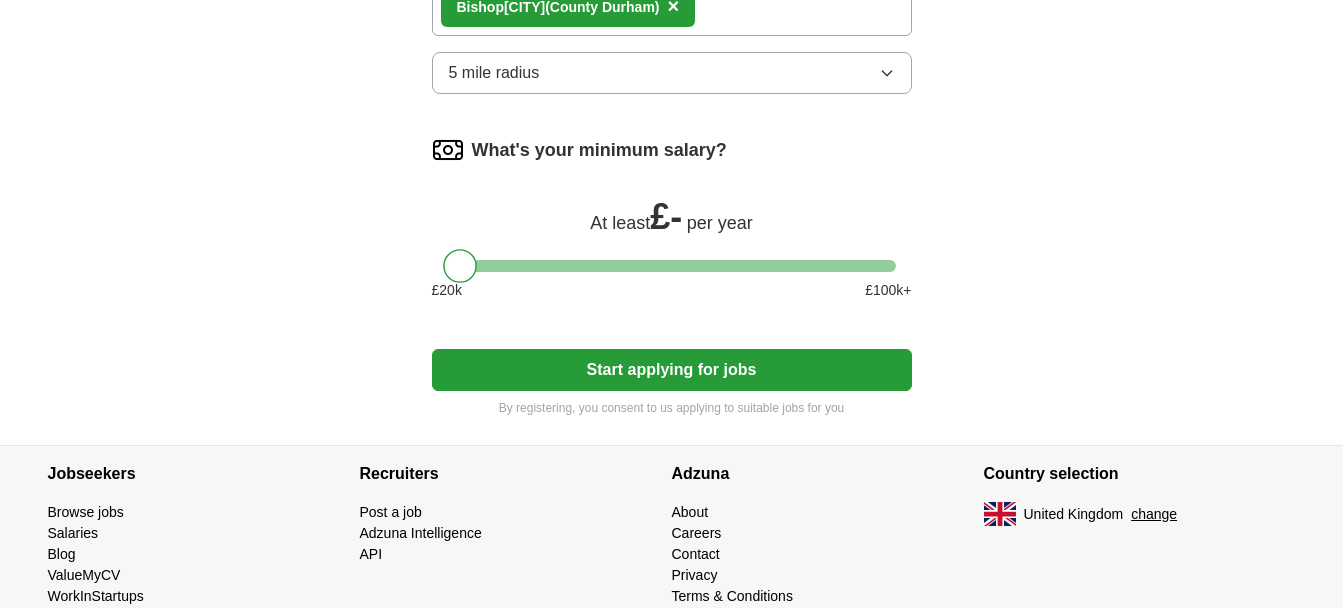scroll, scrollTop: 1147, scrollLeft: 0, axis: vertical 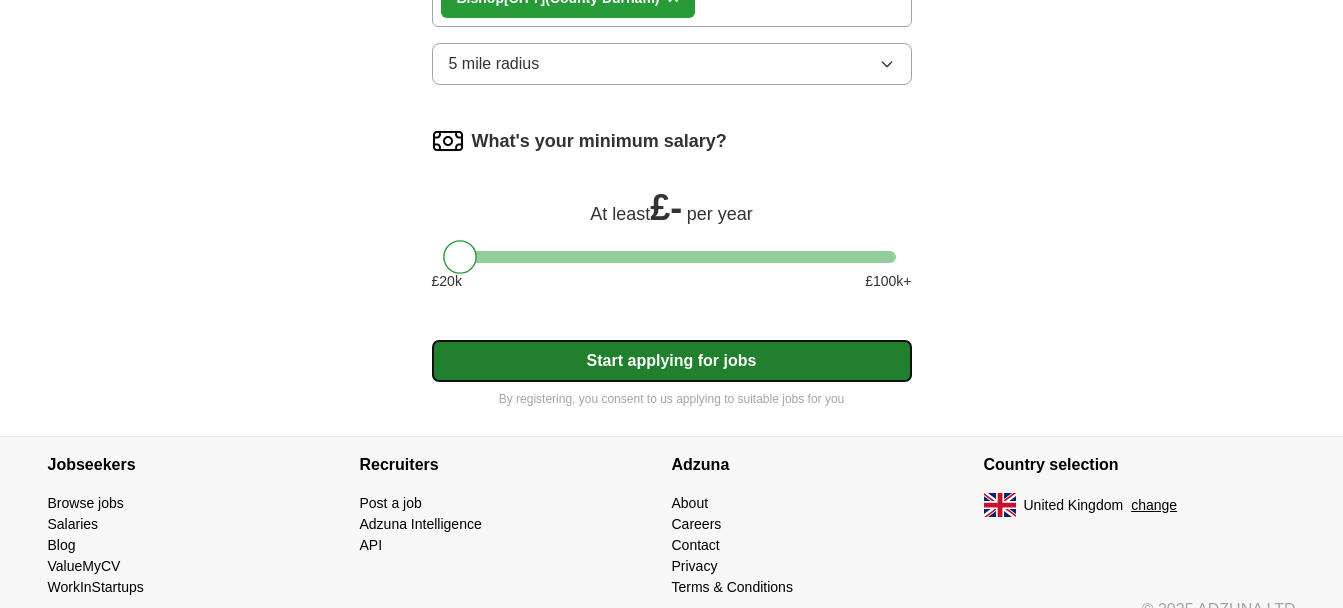 click on "Start applying for jobs" at bounding box center [672, 361] 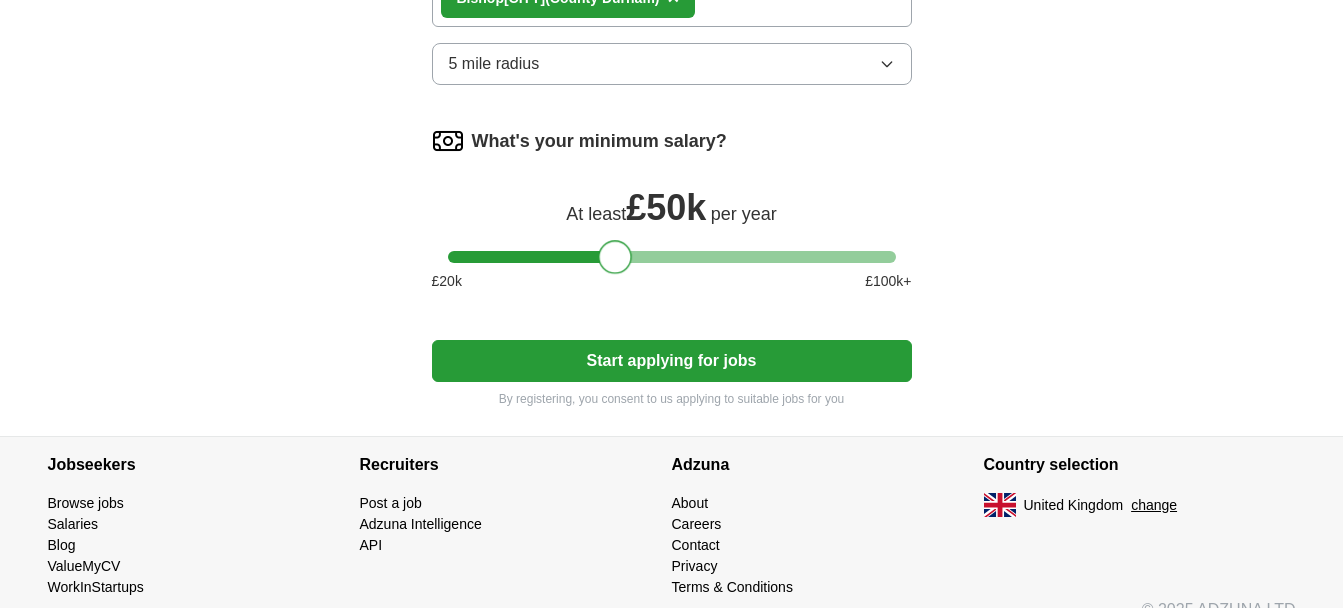 click at bounding box center (672, 257) 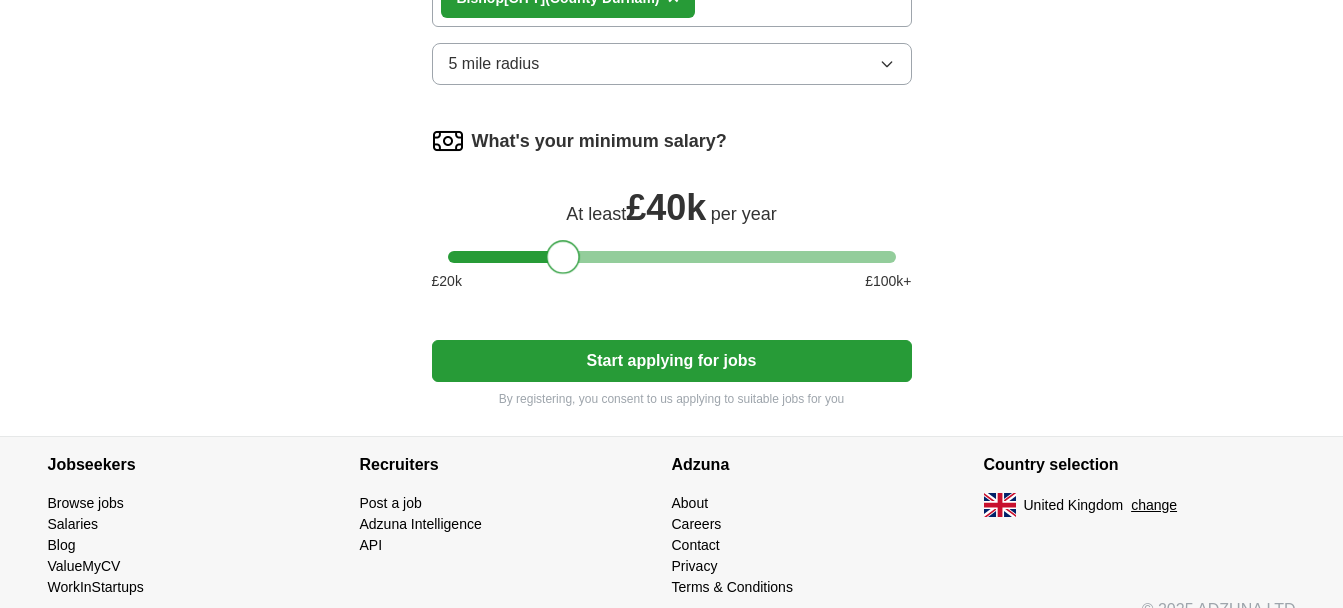 click at bounding box center (672, 257) 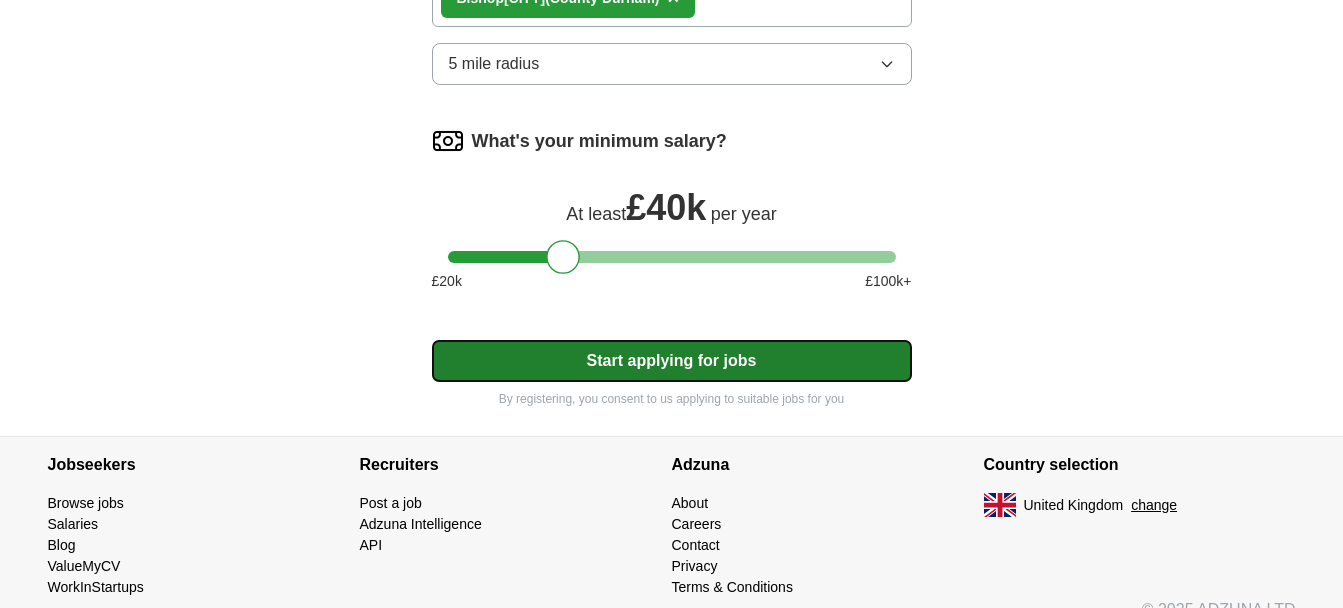 click on "Start applying for jobs" at bounding box center [672, 361] 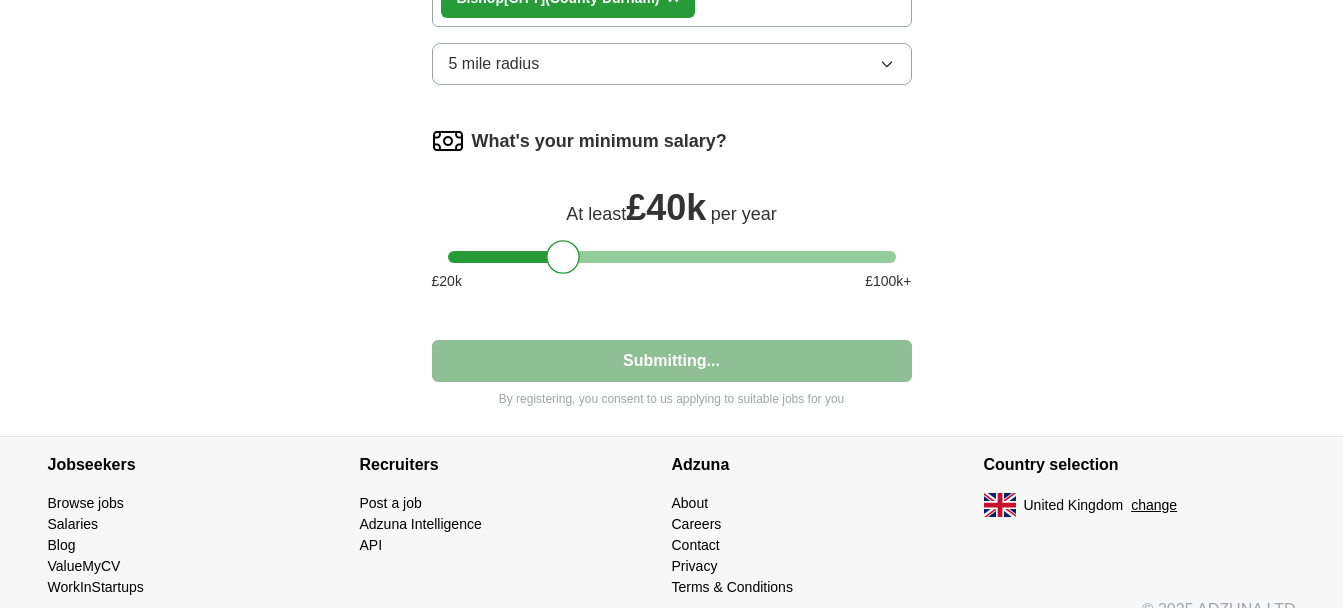 select on "**" 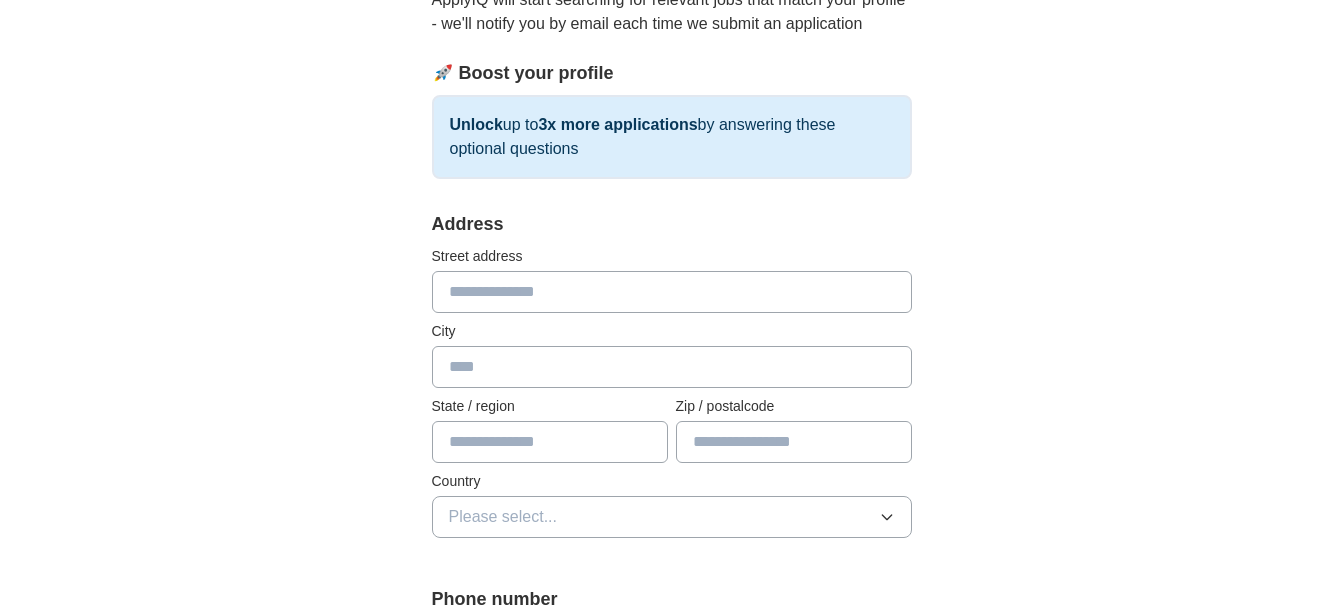 scroll, scrollTop: 333, scrollLeft: 0, axis: vertical 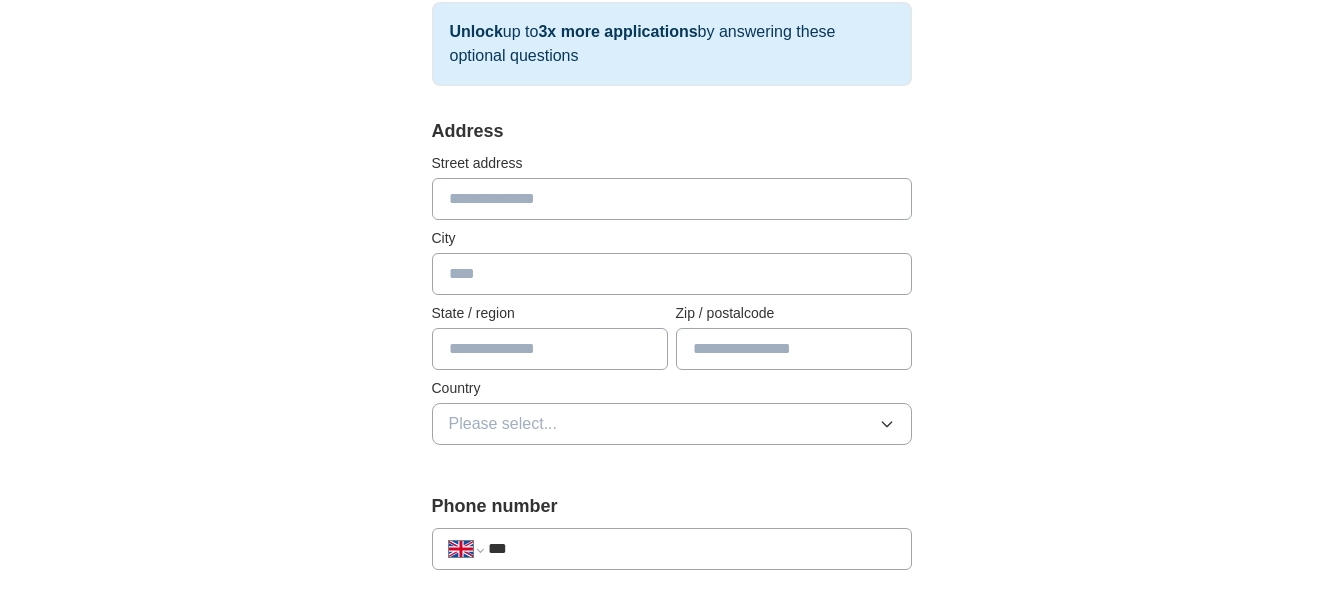 click at bounding box center [672, 199] 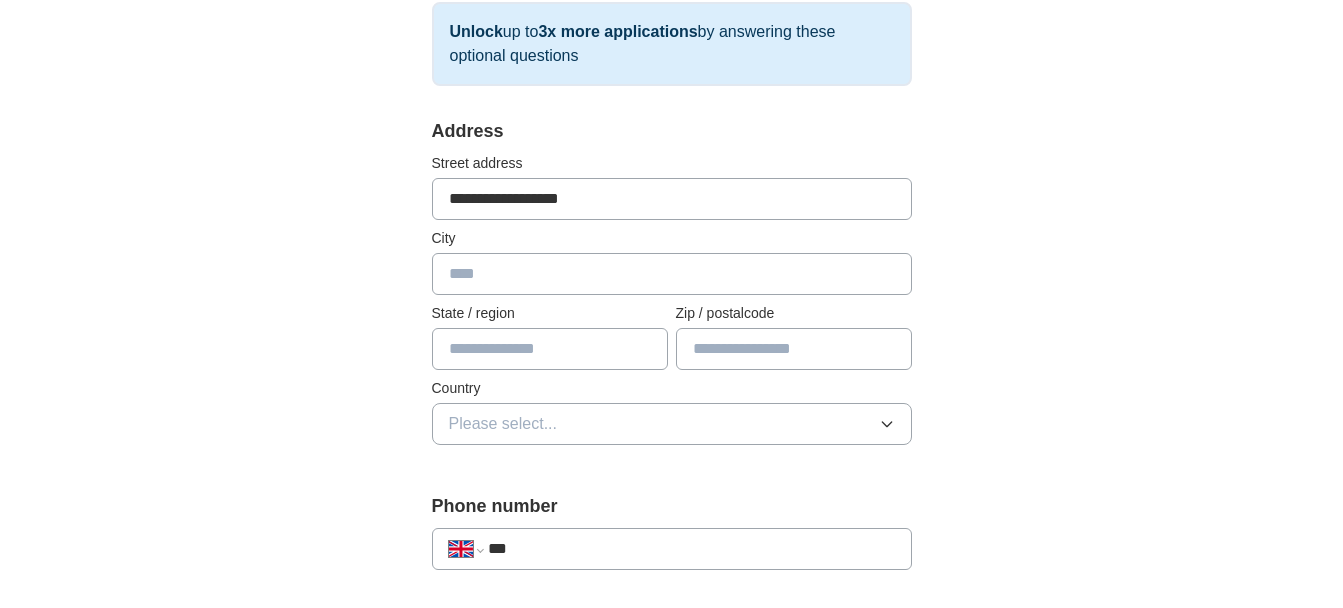 type on "**********" 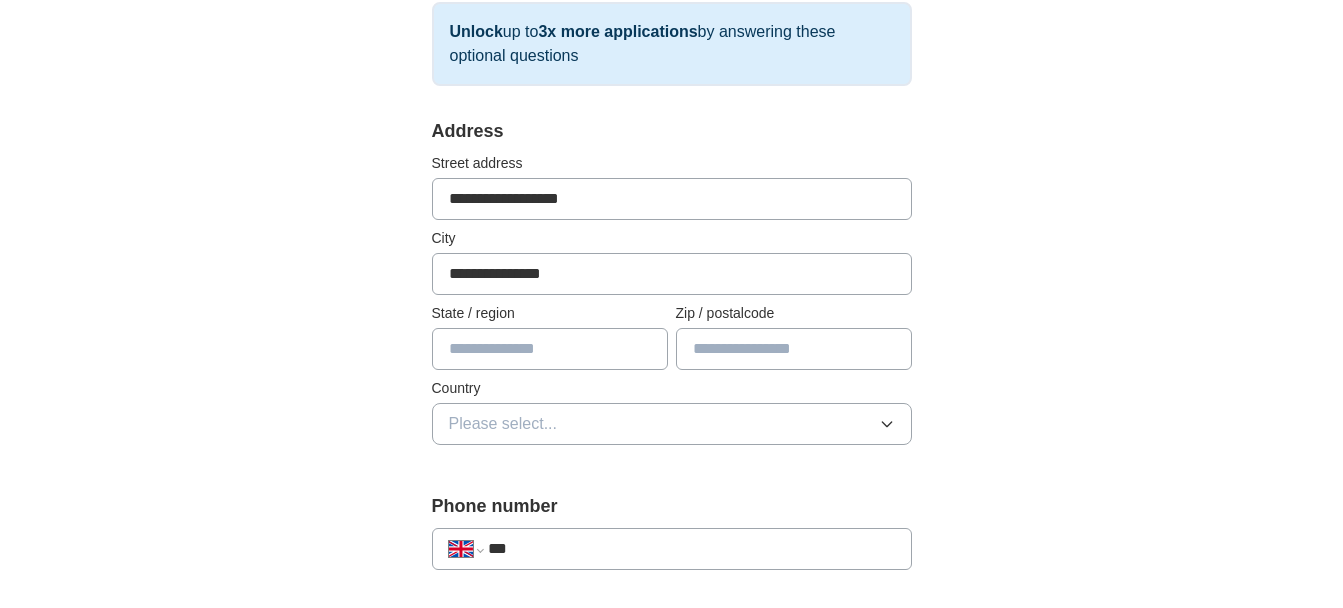 type on "********" 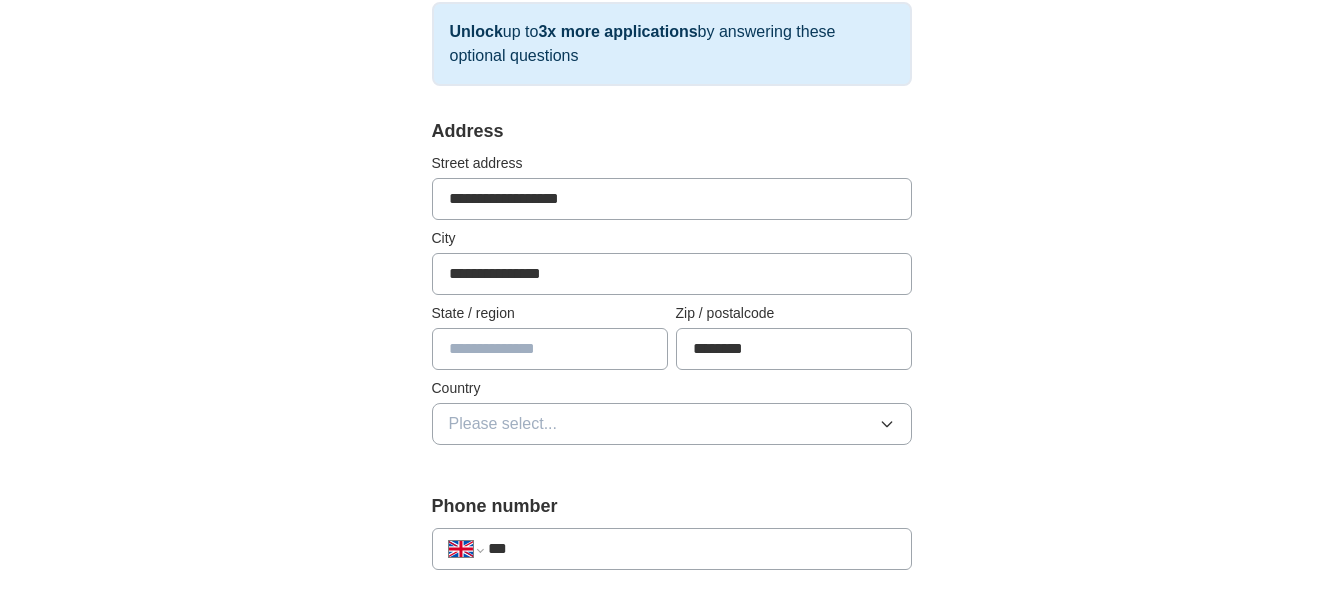 click at bounding box center (550, 349) 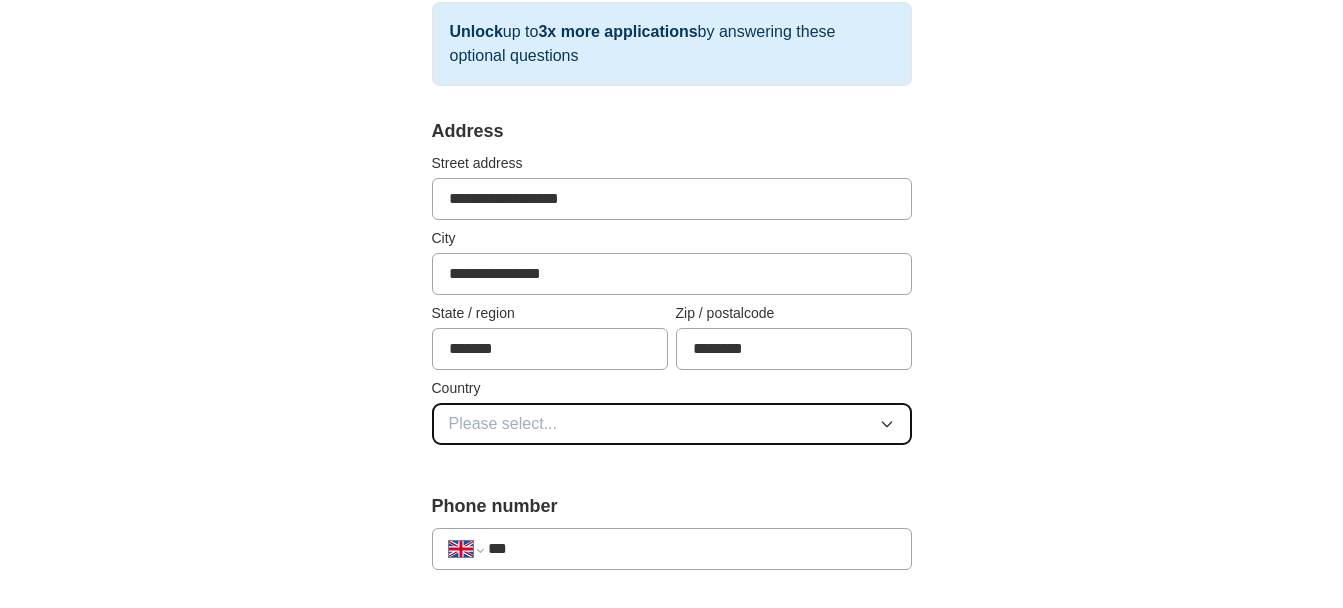 click 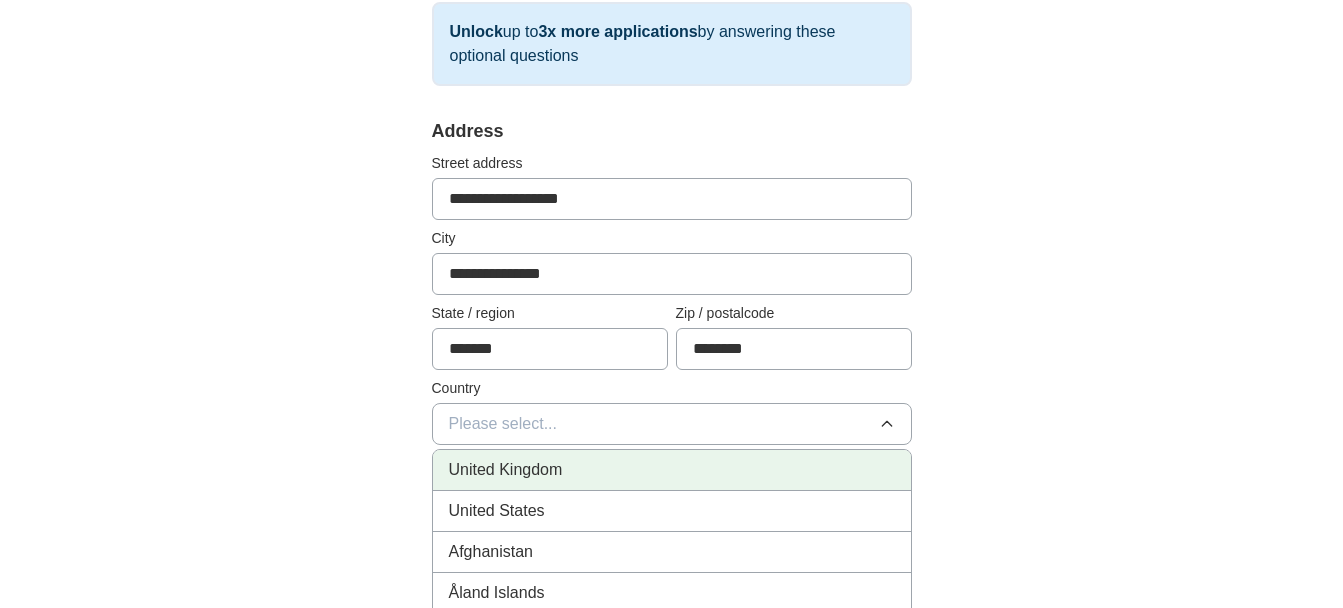 click on "United Kingdom" at bounding box center [506, 470] 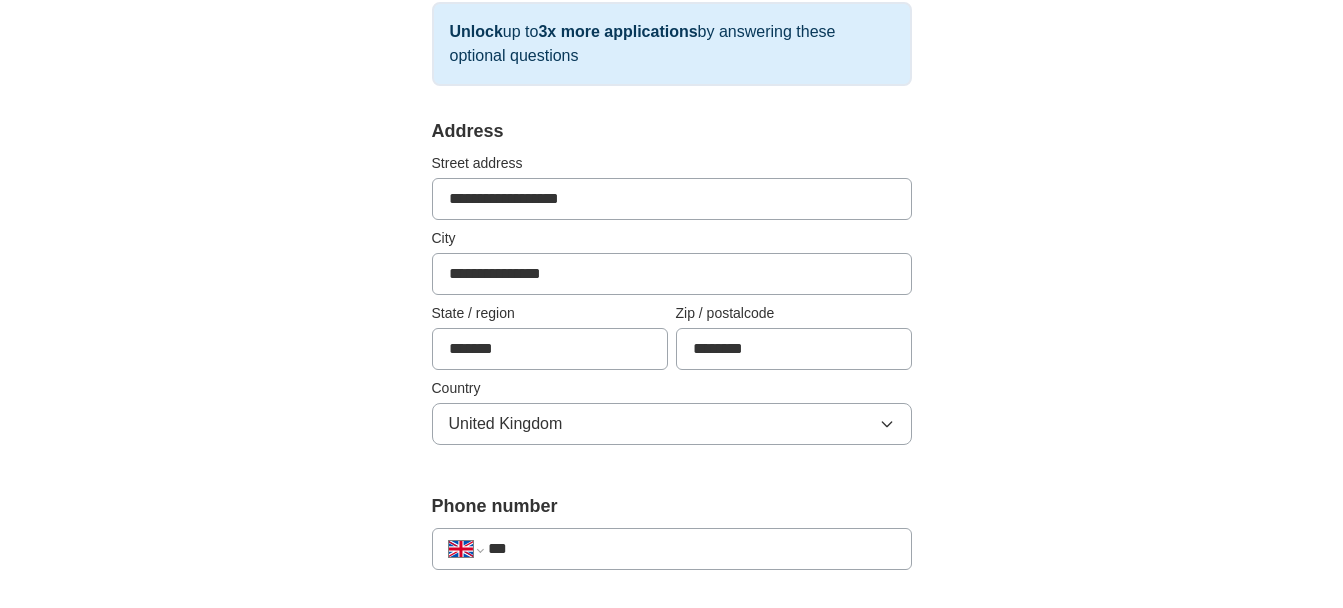 click on "**********" at bounding box center (672, 199) 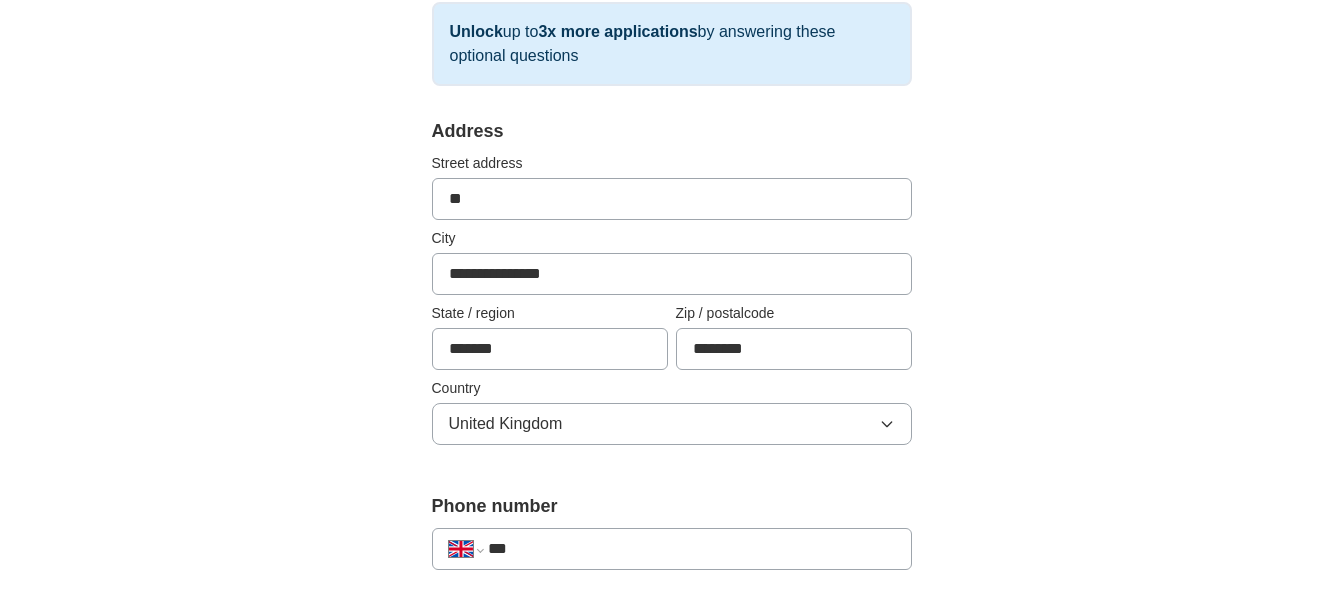 type on "*" 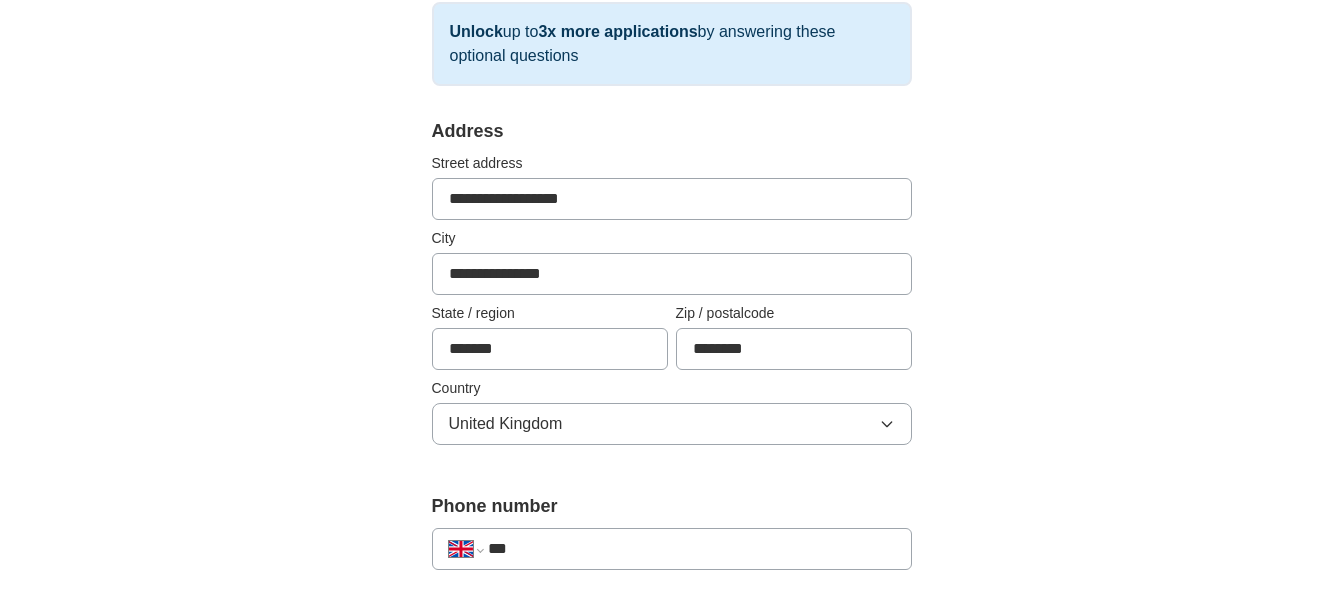 click on "**********" at bounding box center [672, 199] 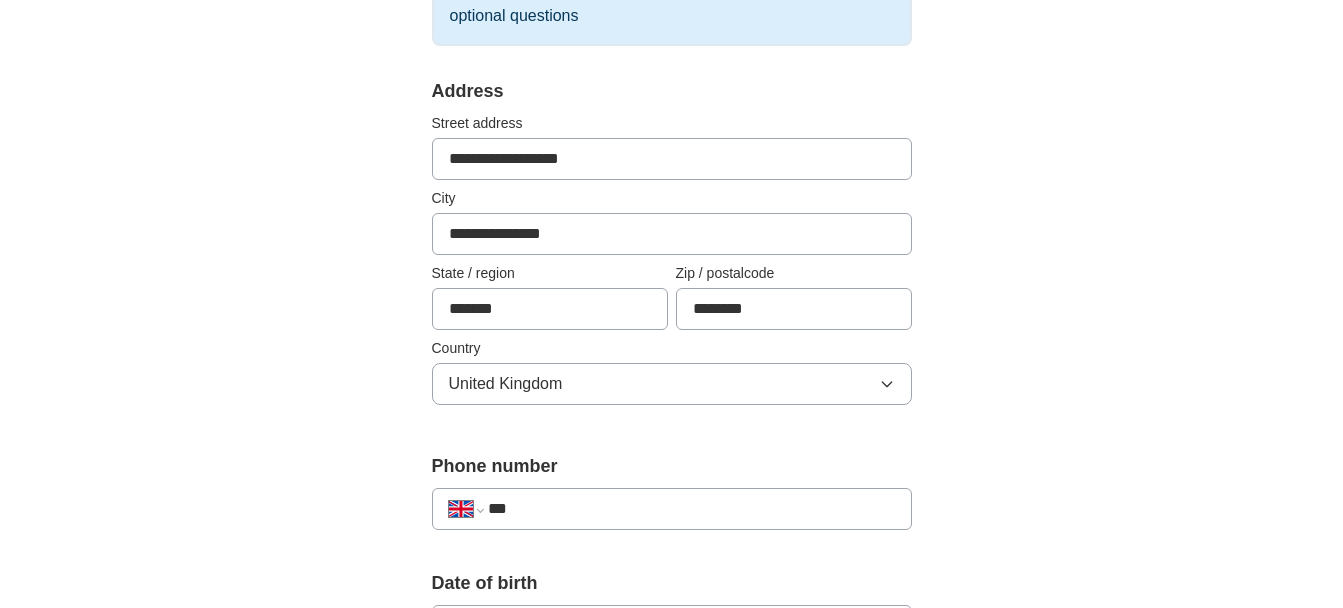 scroll, scrollTop: 520, scrollLeft: 0, axis: vertical 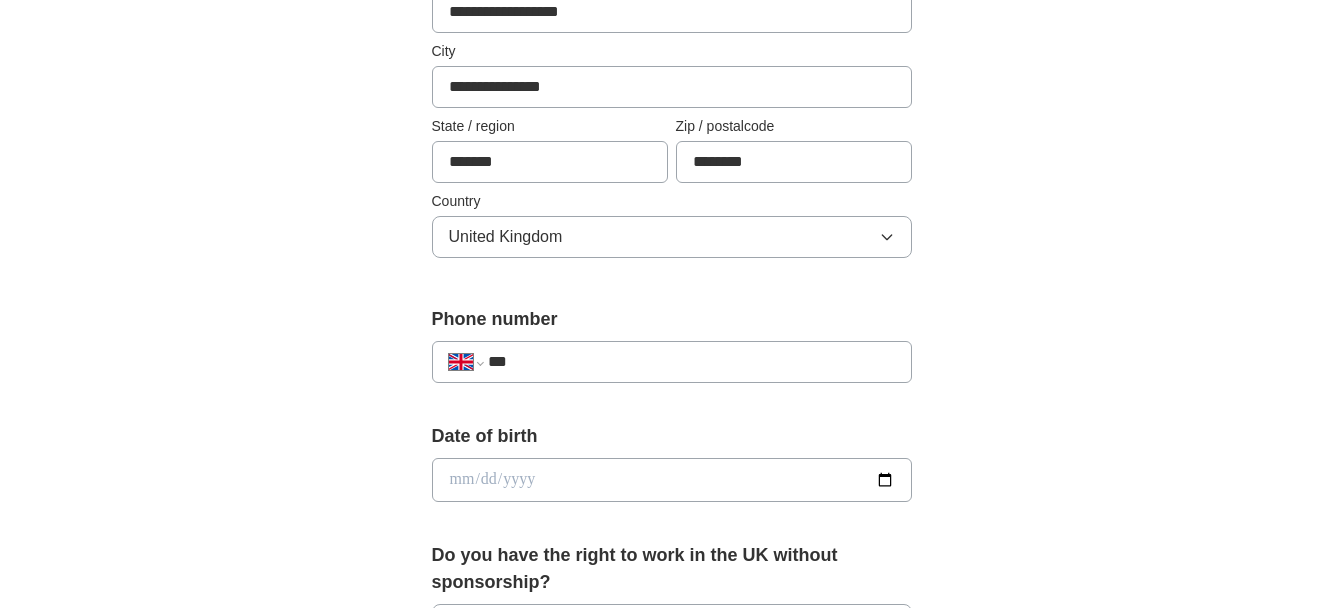 click on "***" at bounding box center [691, 362] 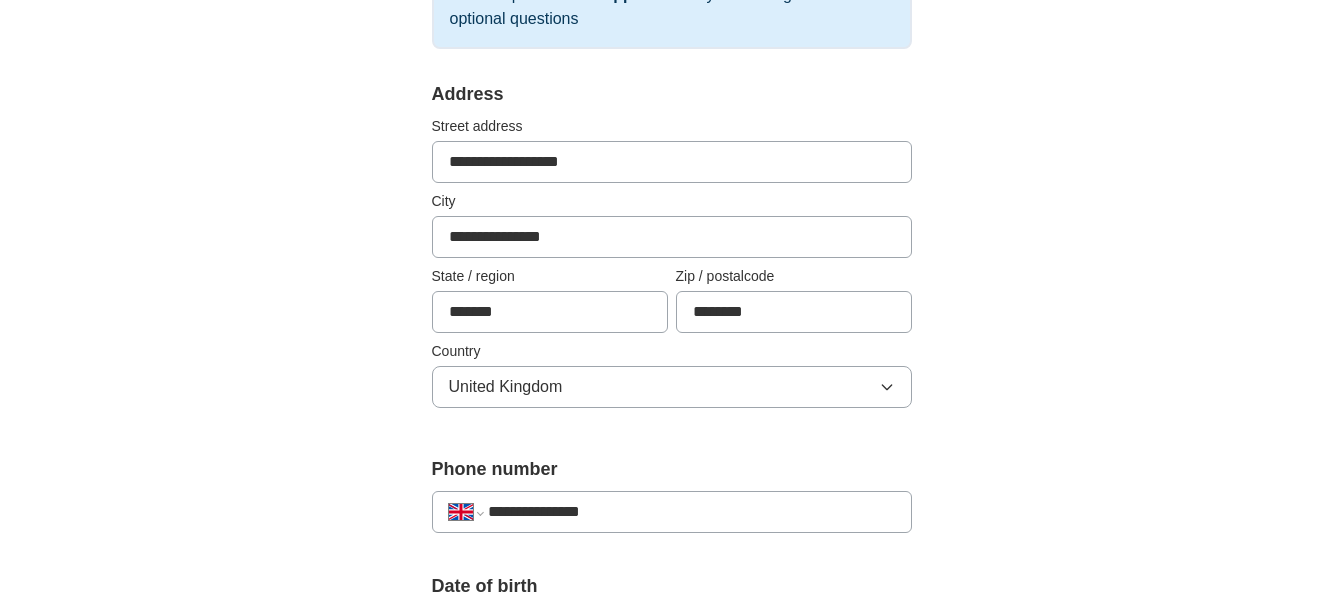 scroll, scrollTop: 363, scrollLeft: 0, axis: vertical 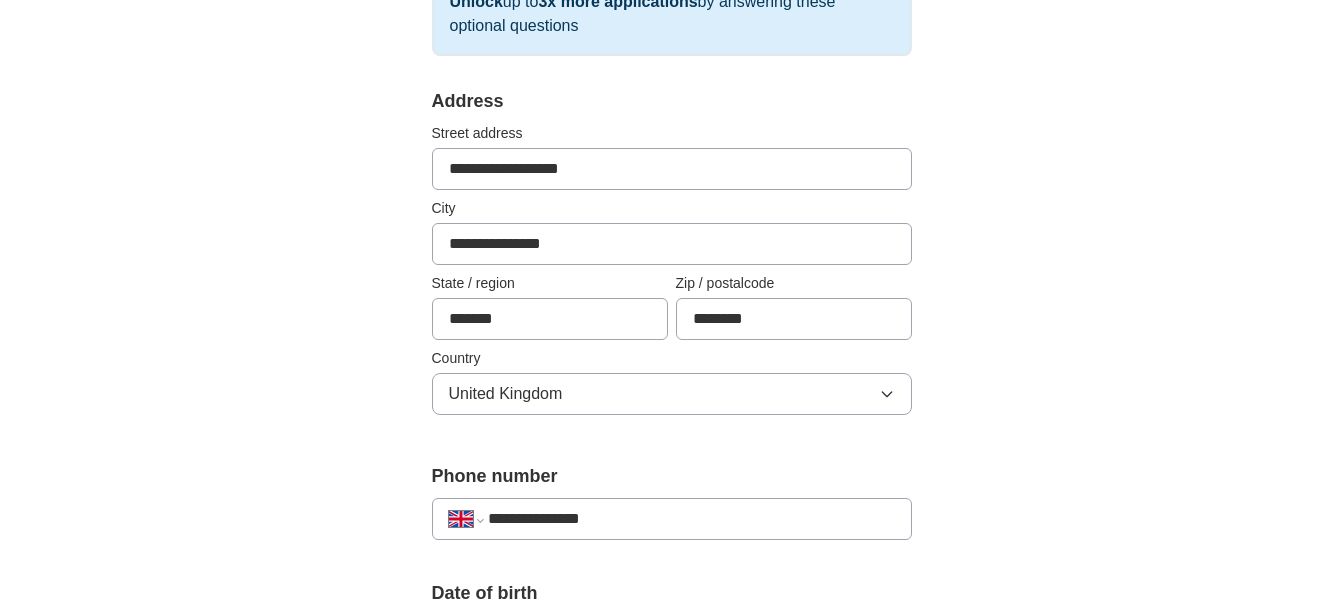 click on "**********" at bounding box center (672, 169) 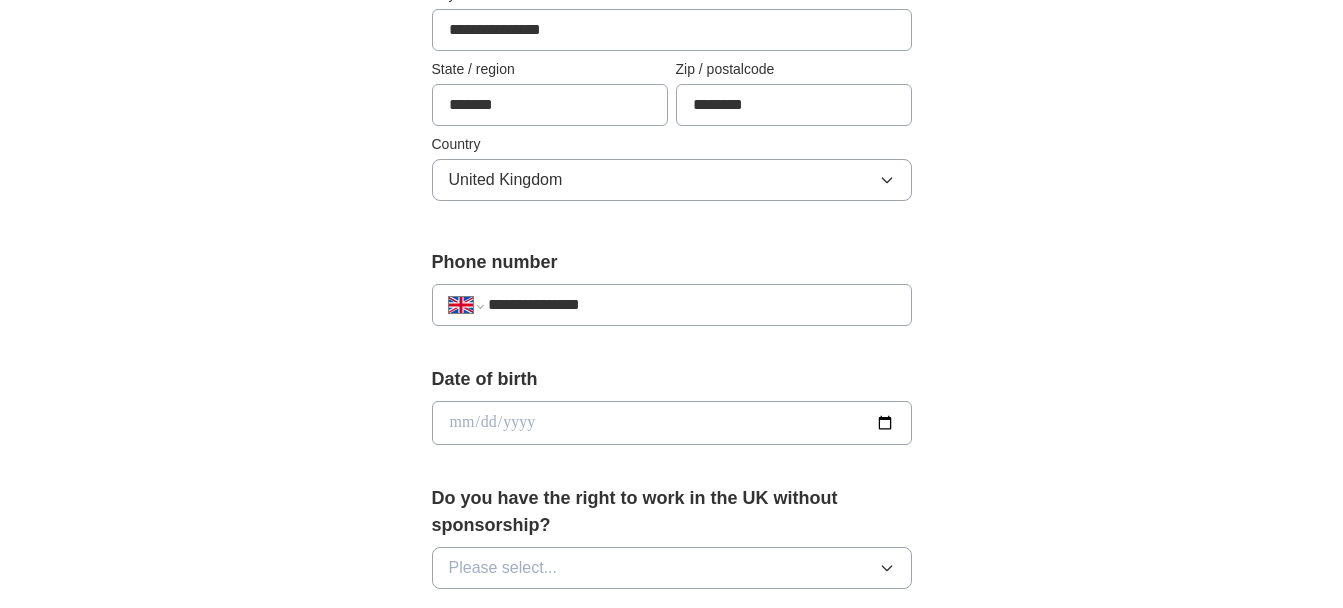 scroll, scrollTop: 670, scrollLeft: 0, axis: vertical 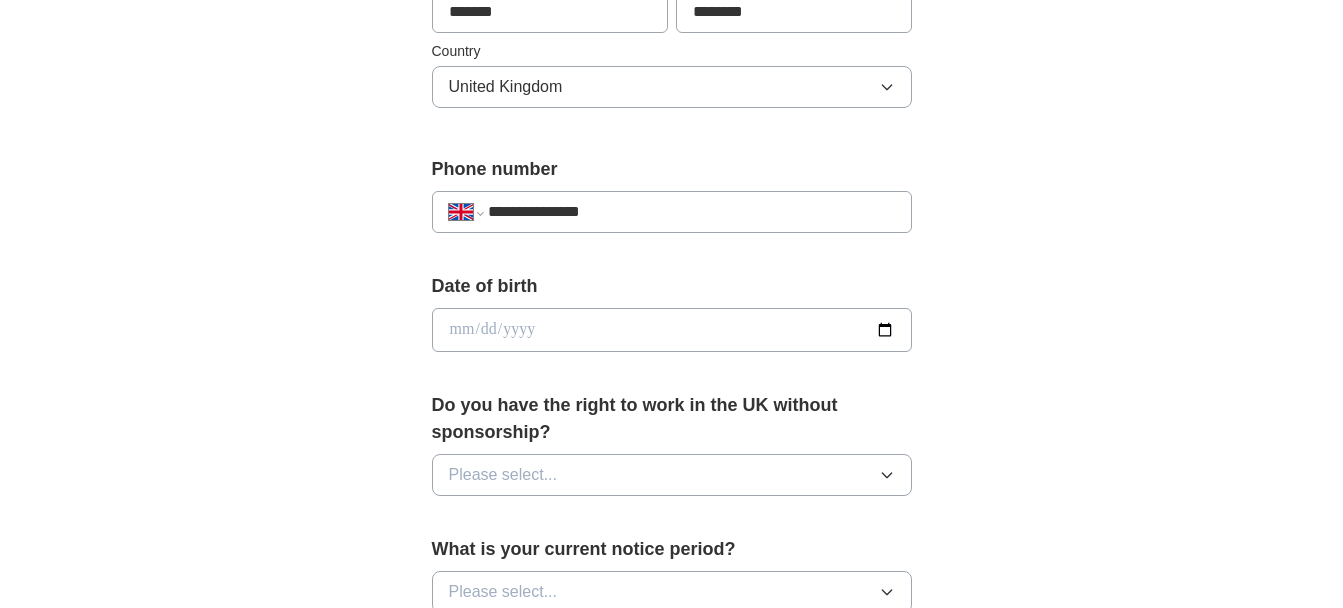 click at bounding box center [672, 330] 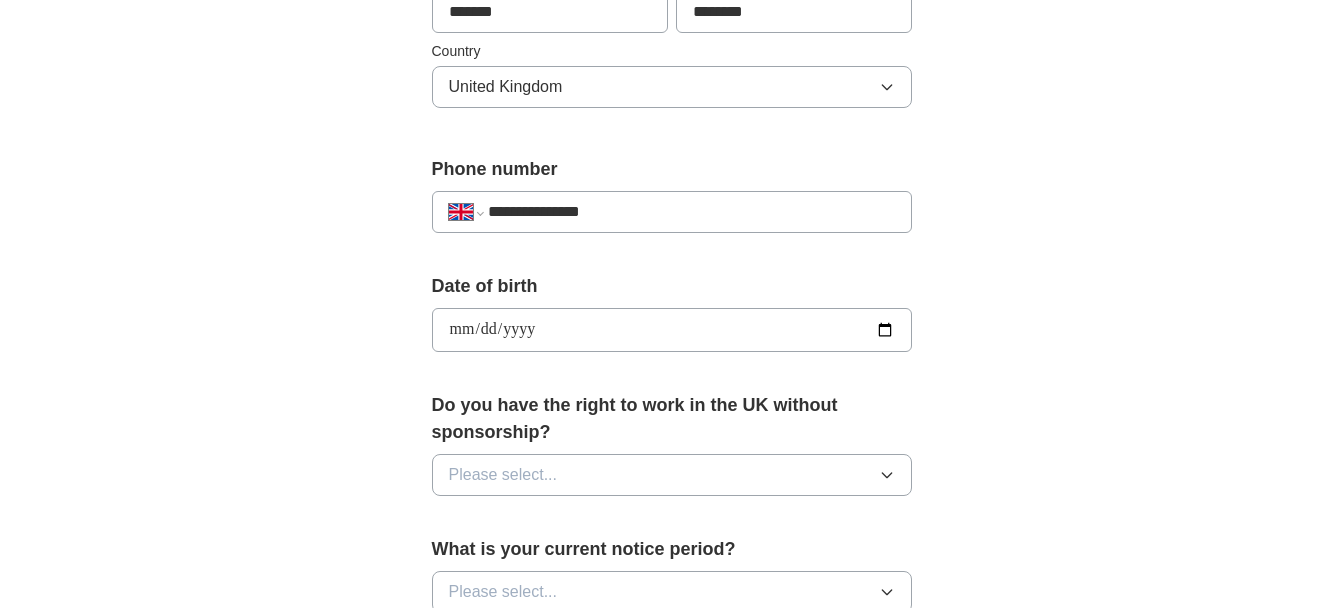 type on "**********" 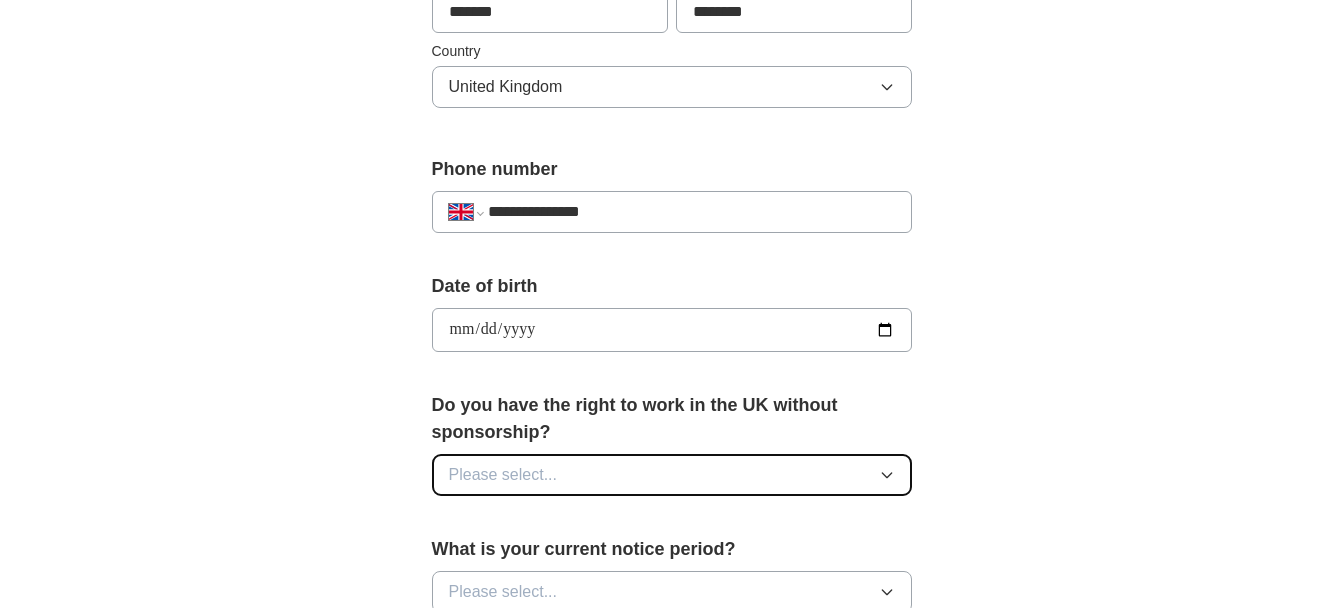 click 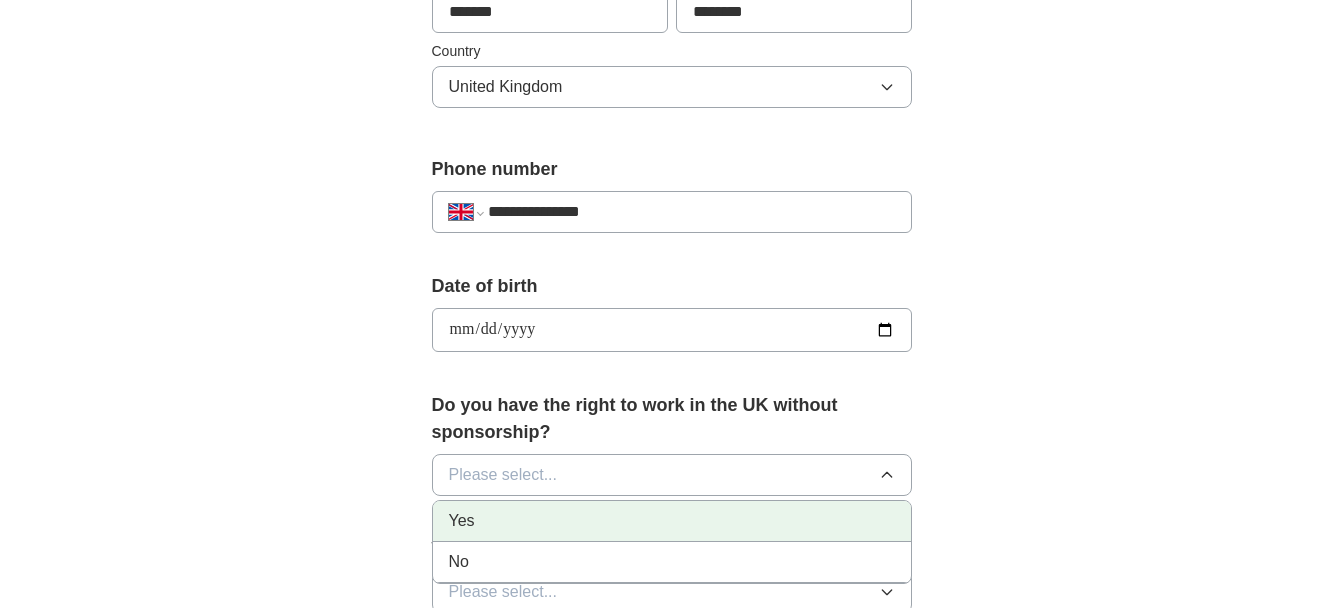 click on "Yes" at bounding box center (672, 521) 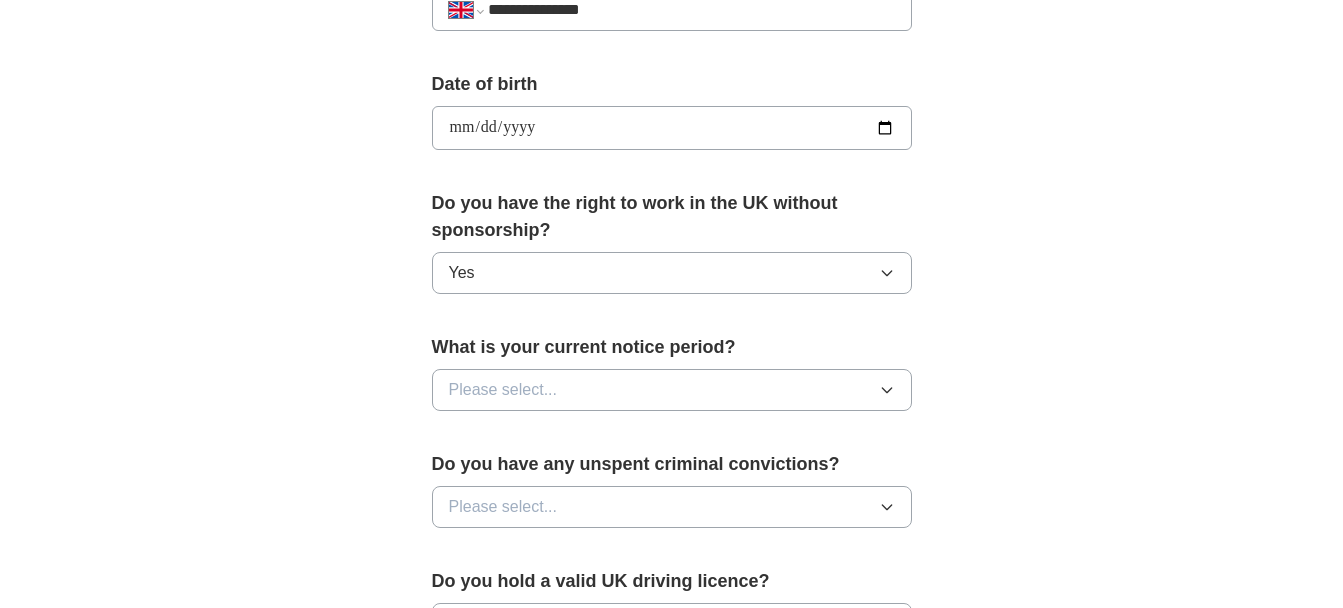 scroll, scrollTop: 937, scrollLeft: 0, axis: vertical 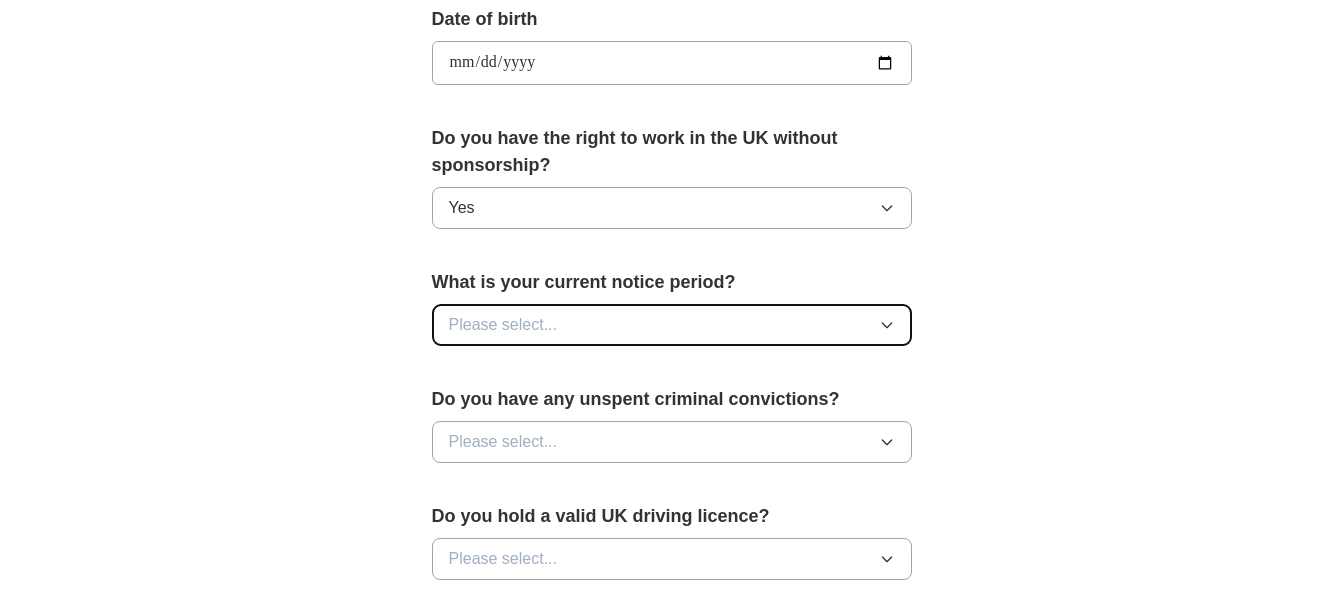 click on "Please select..." at bounding box center (672, 325) 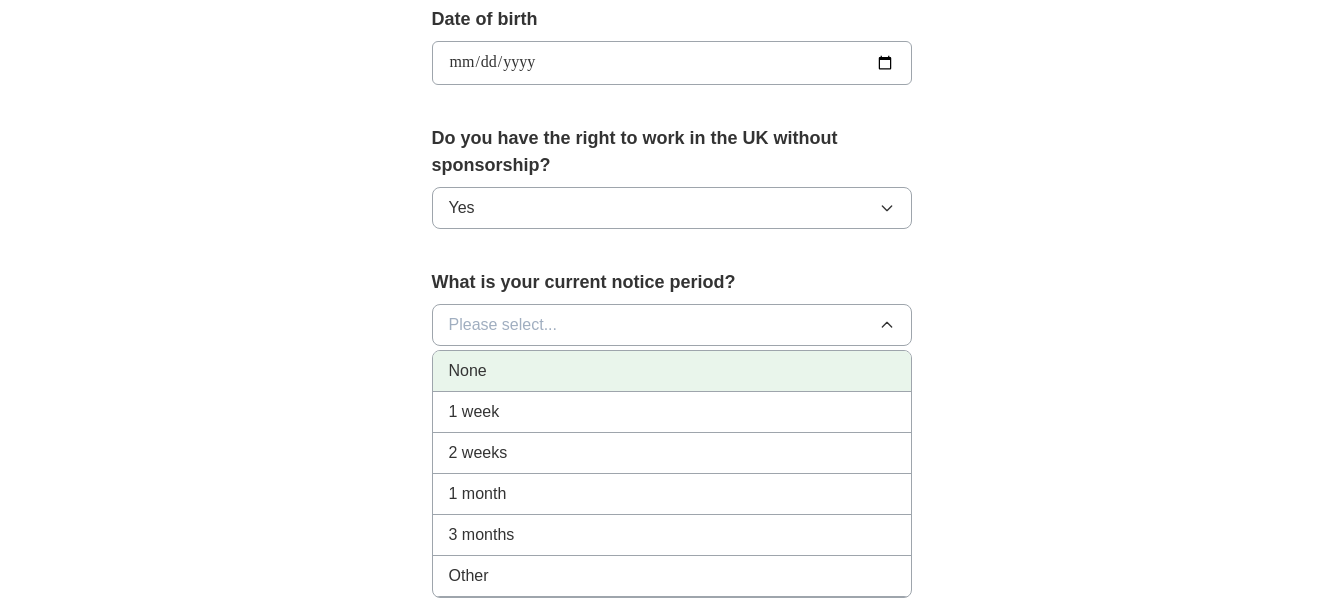 click on "None" at bounding box center [672, 371] 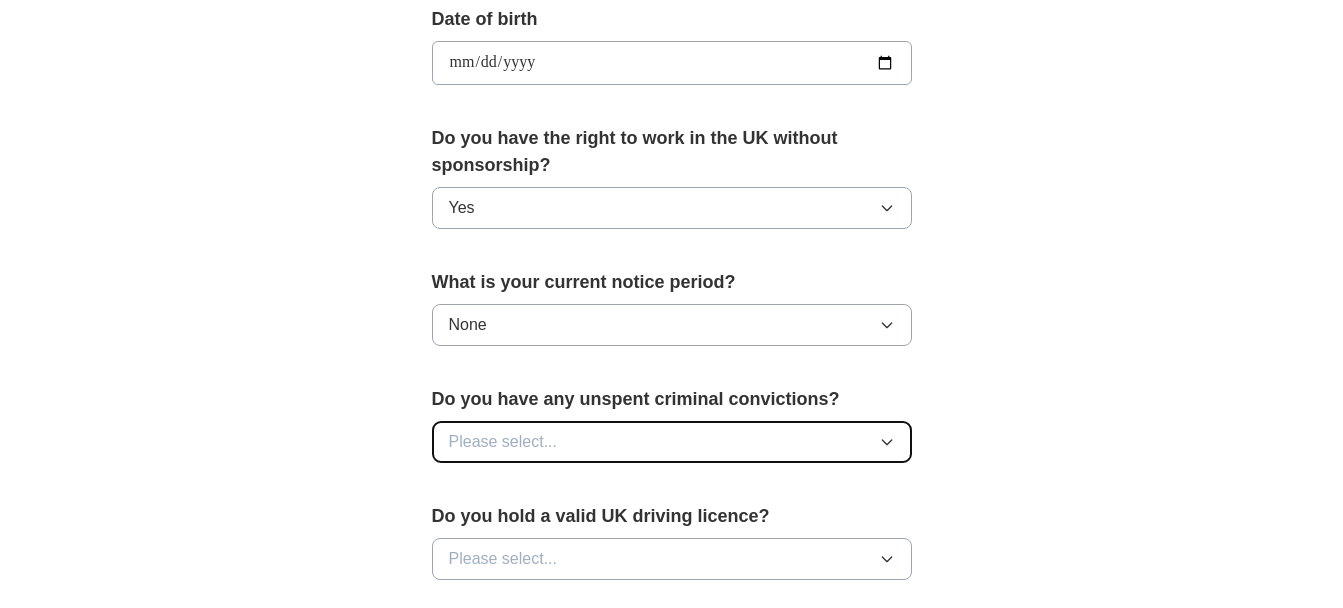 click on "Please select..." at bounding box center [672, 442] 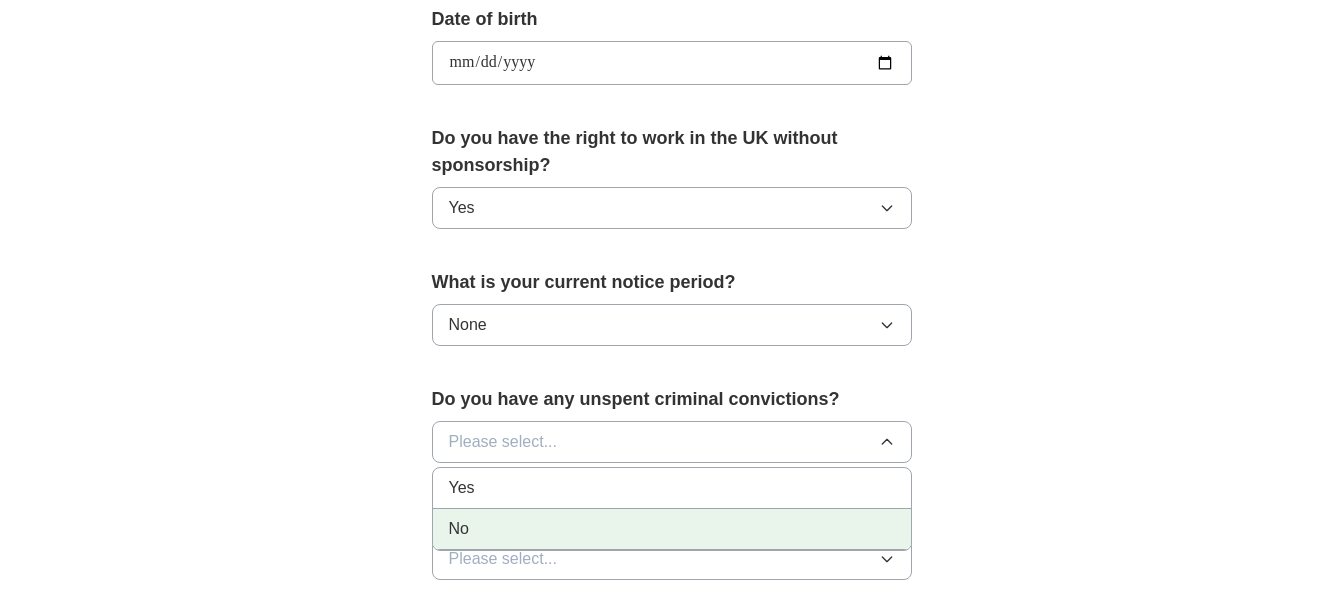 click on "No" at bounding box center [672, 529] 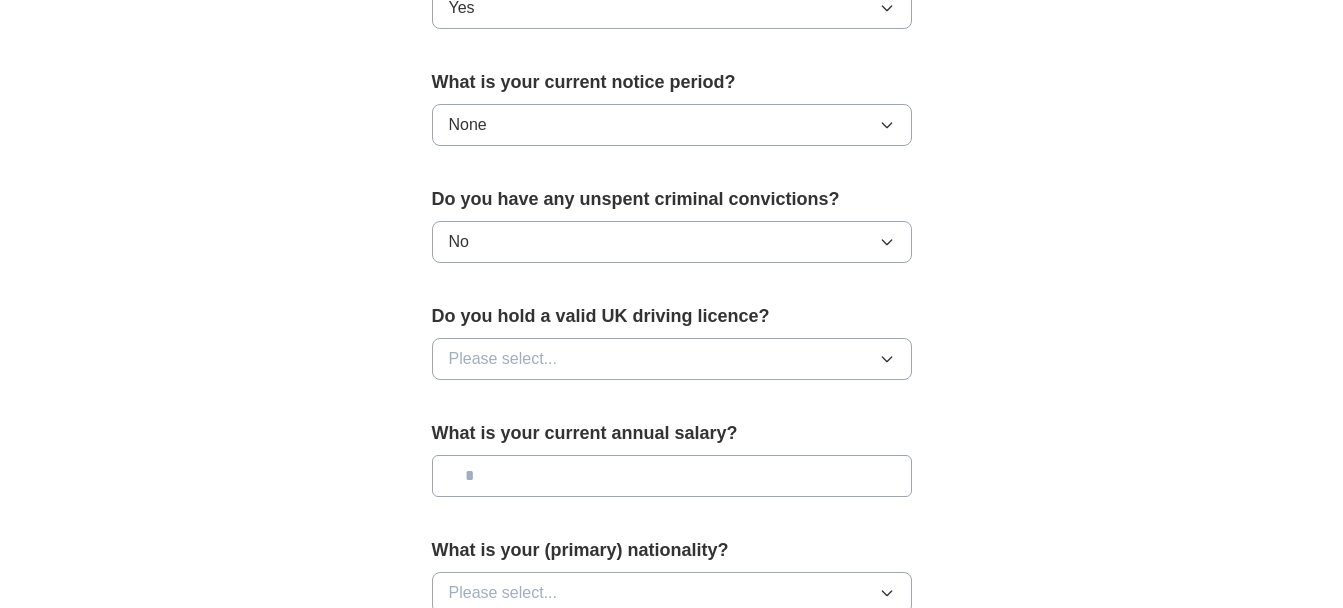 scroll, scrollTop: 1231, scrollLeft: 0, axis: vertical 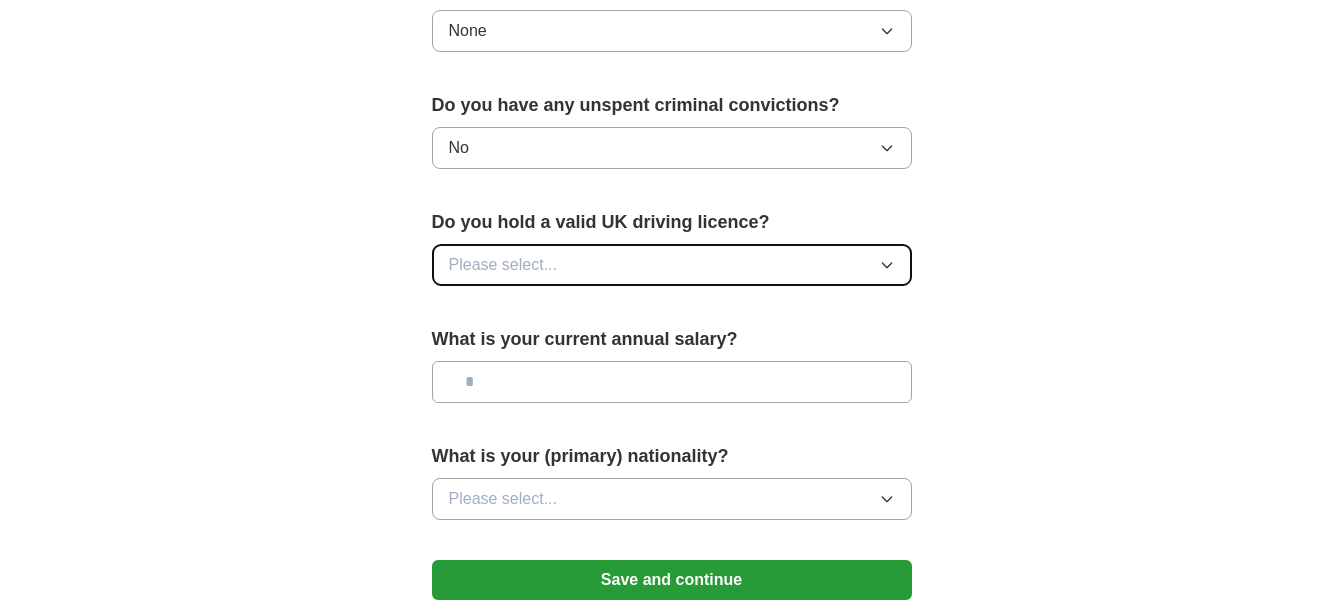 click on "Please select..." at bounding box center (672, 265) 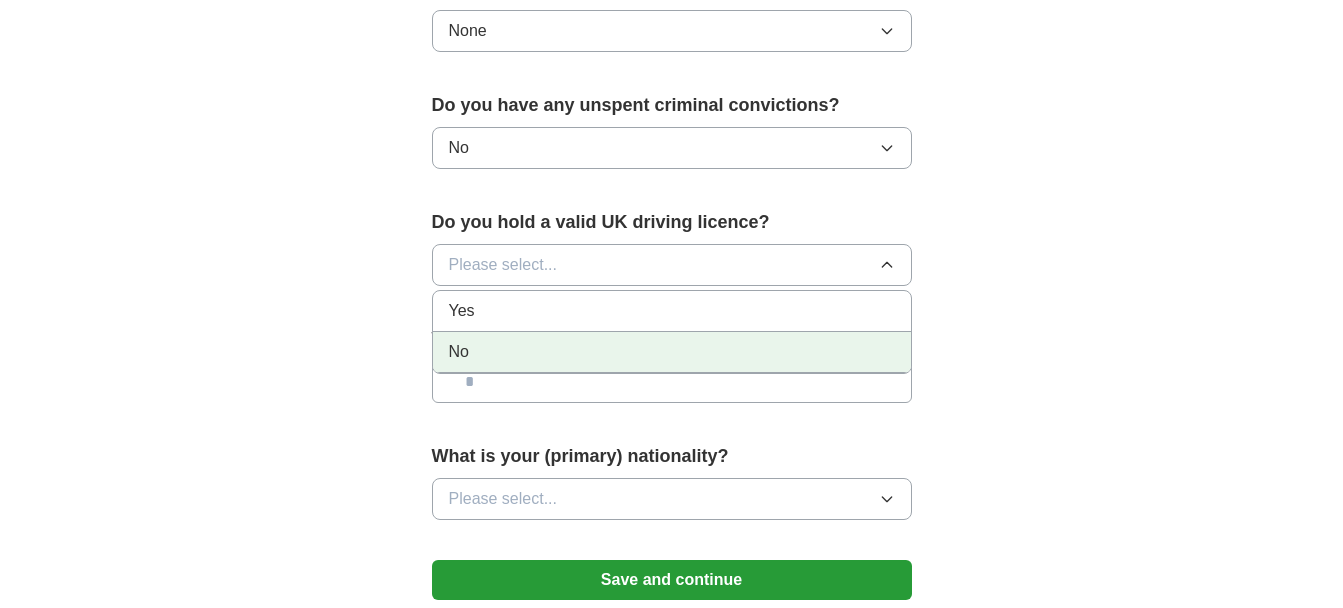 click on "No" at bounding box center (672, 352) 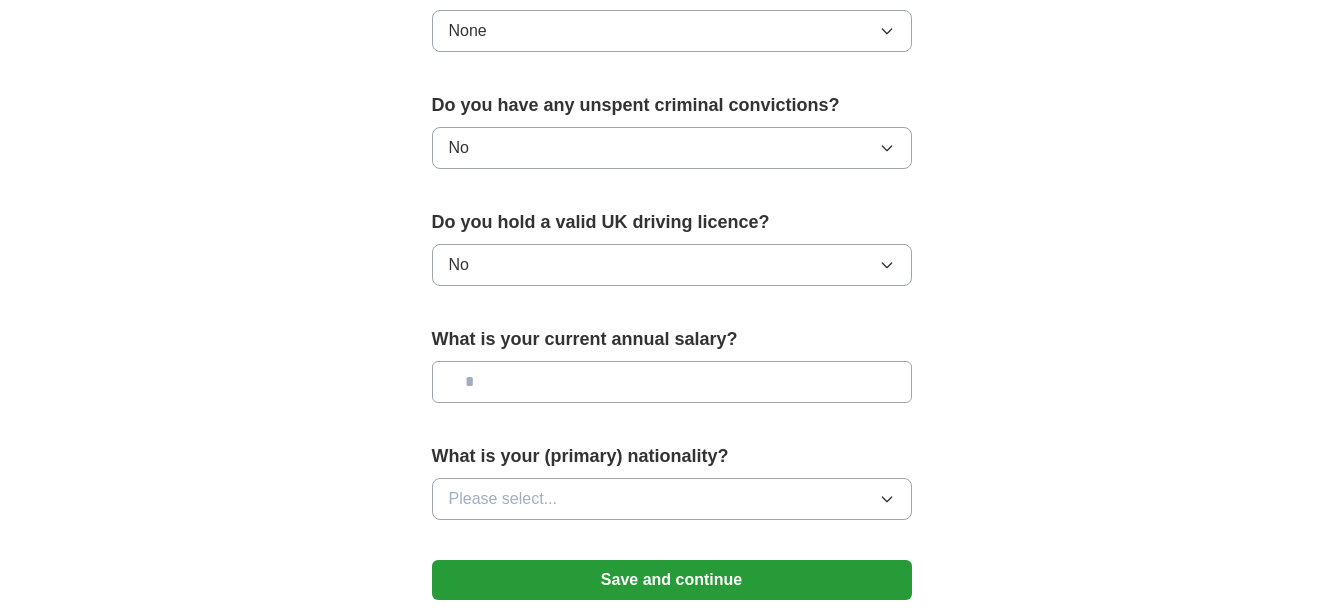 click at bounding box center (672, 382) 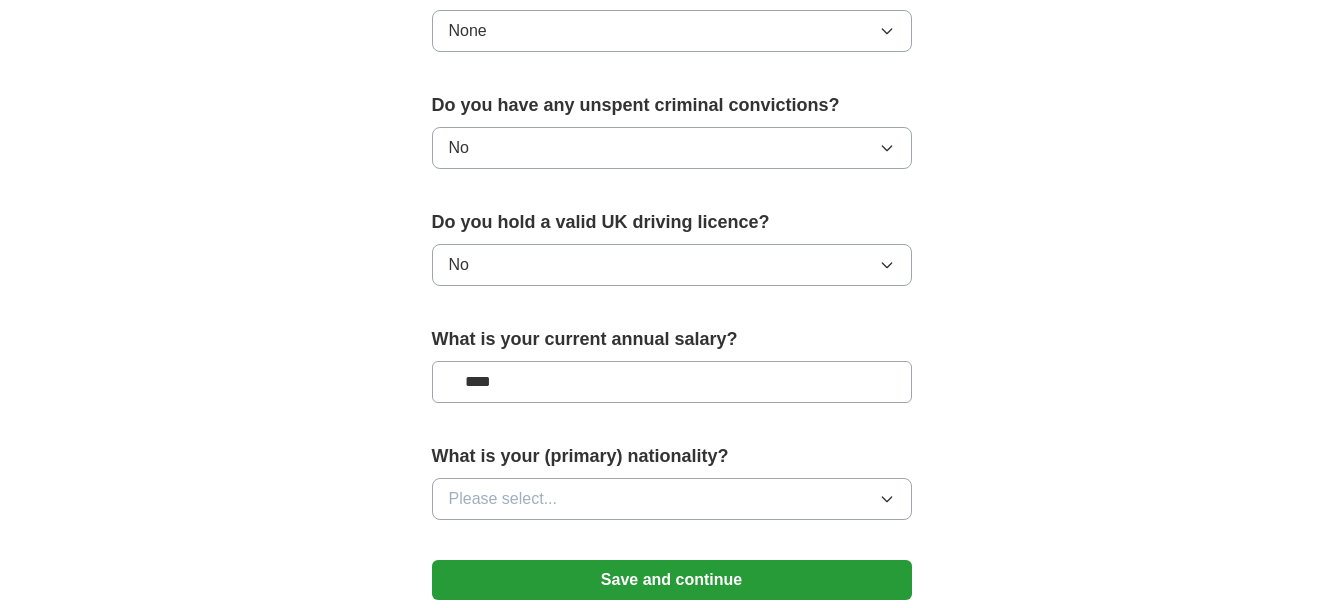 type on "****" 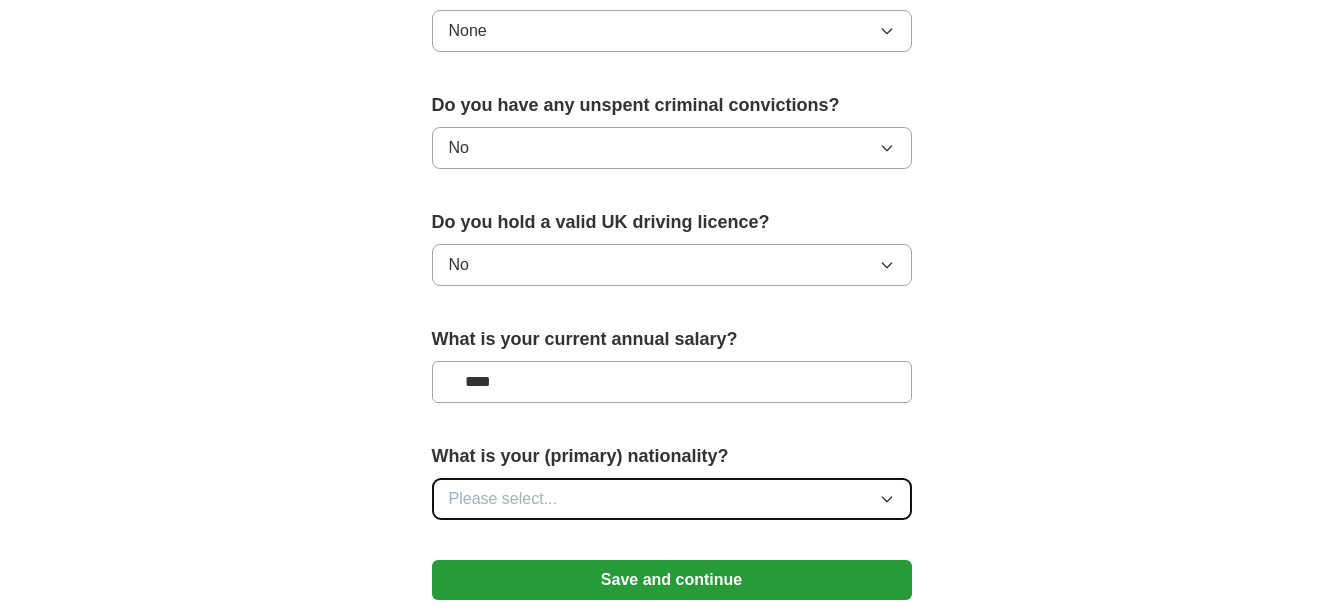 click 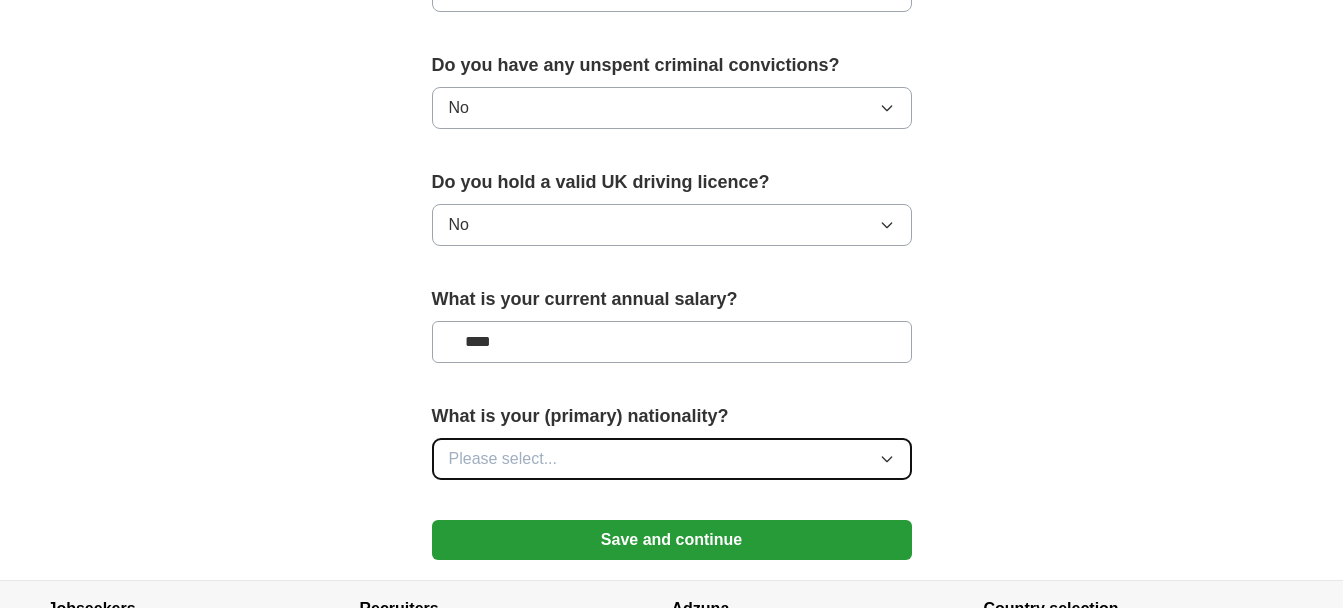 click on "Please select..." at bounding box center [672, 459] 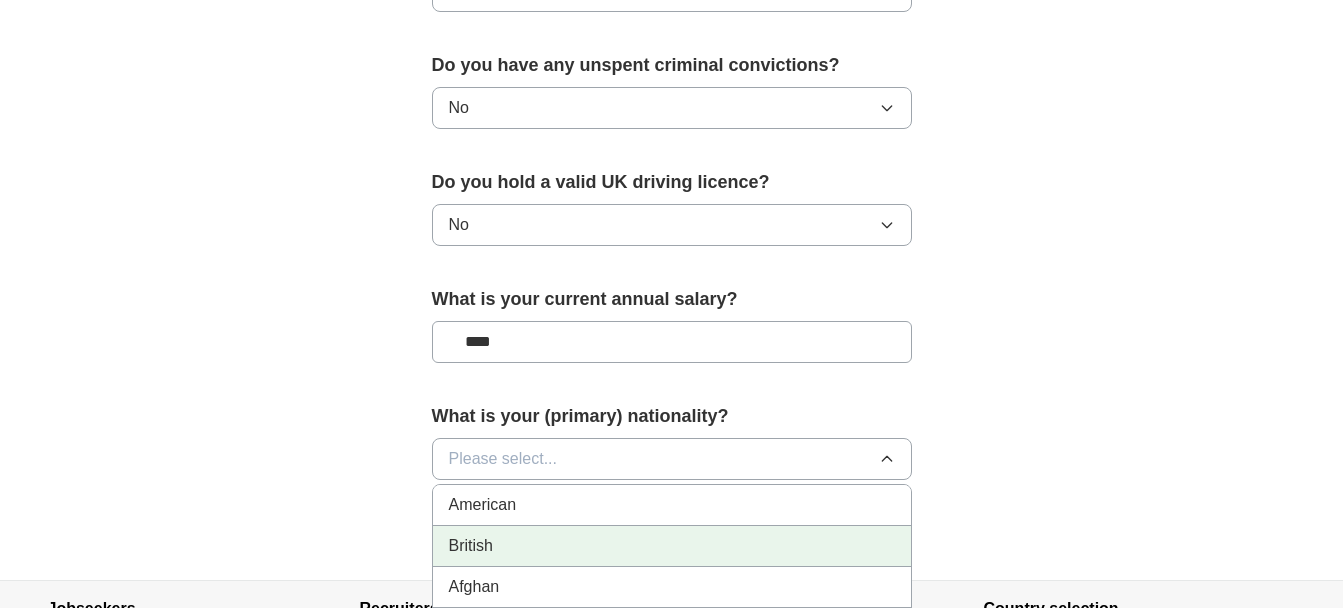 click on "British" at bounding box center (672, 546) 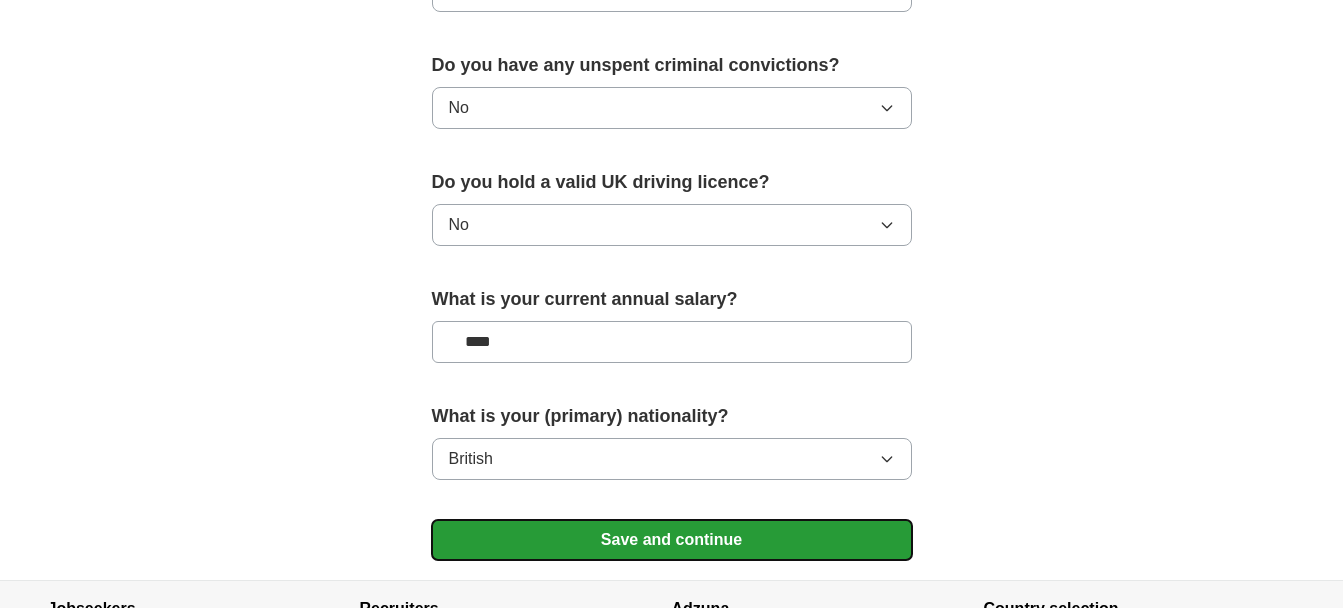 click on "Save and continue" at bounding box center [672, 540] 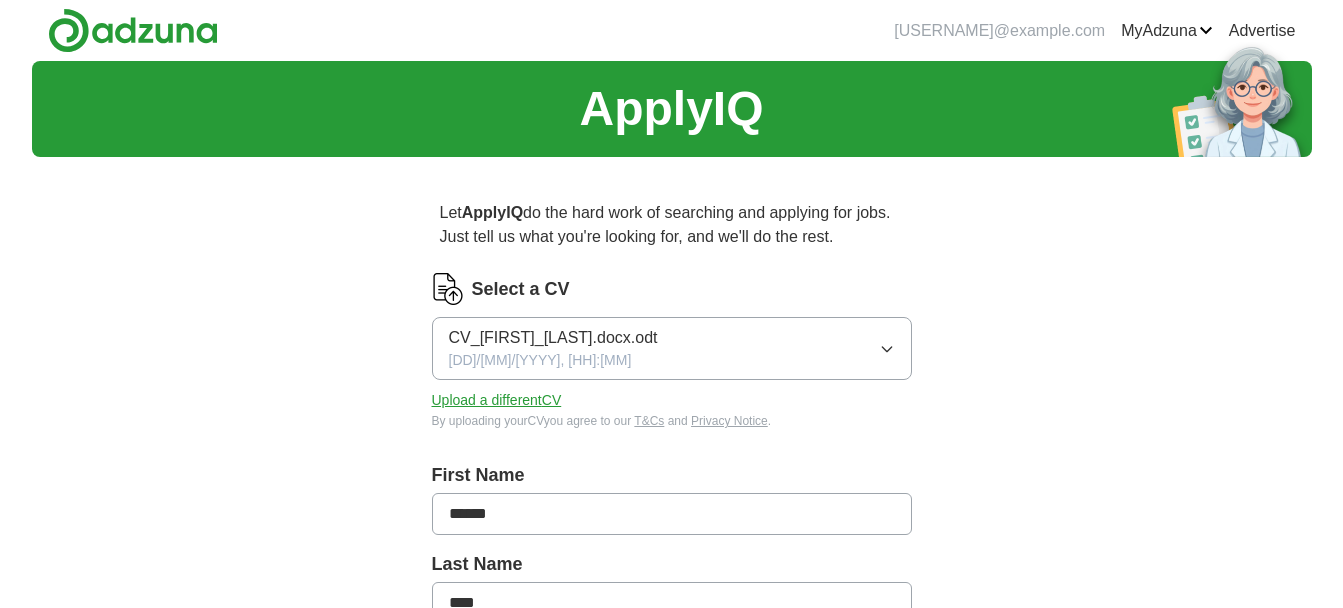 scroll, scrollTop: 0, scrollLeft: 0, axis: both 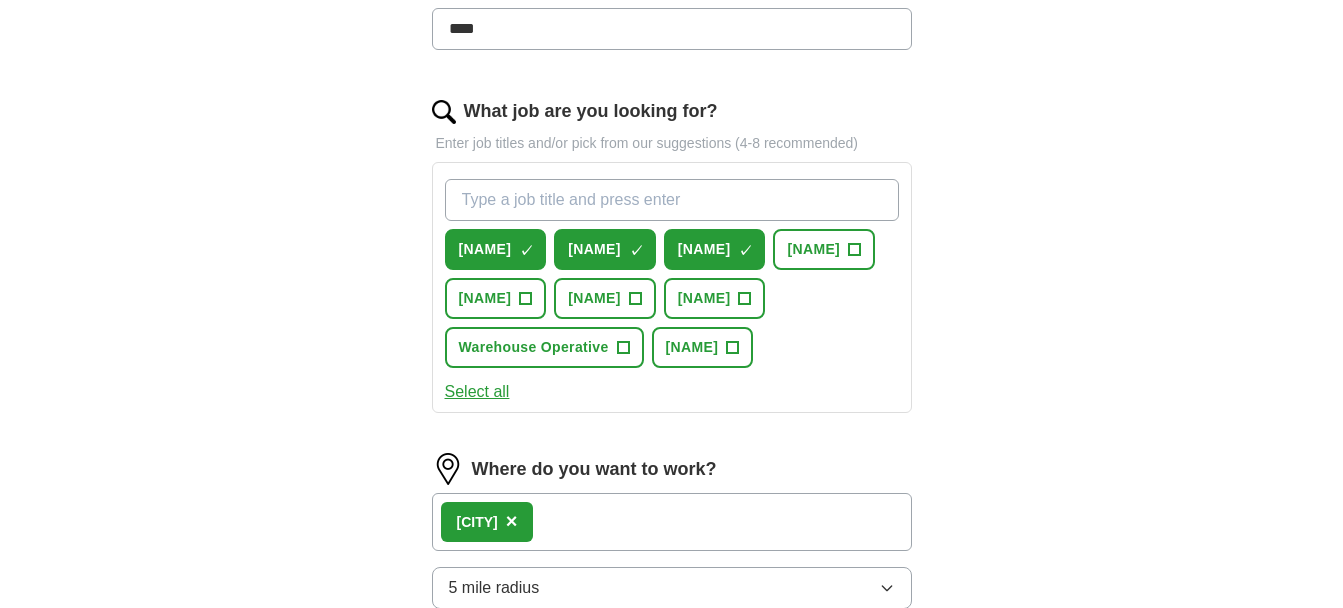 click on "What job are you looking for?" at bounding box center (672, 200) 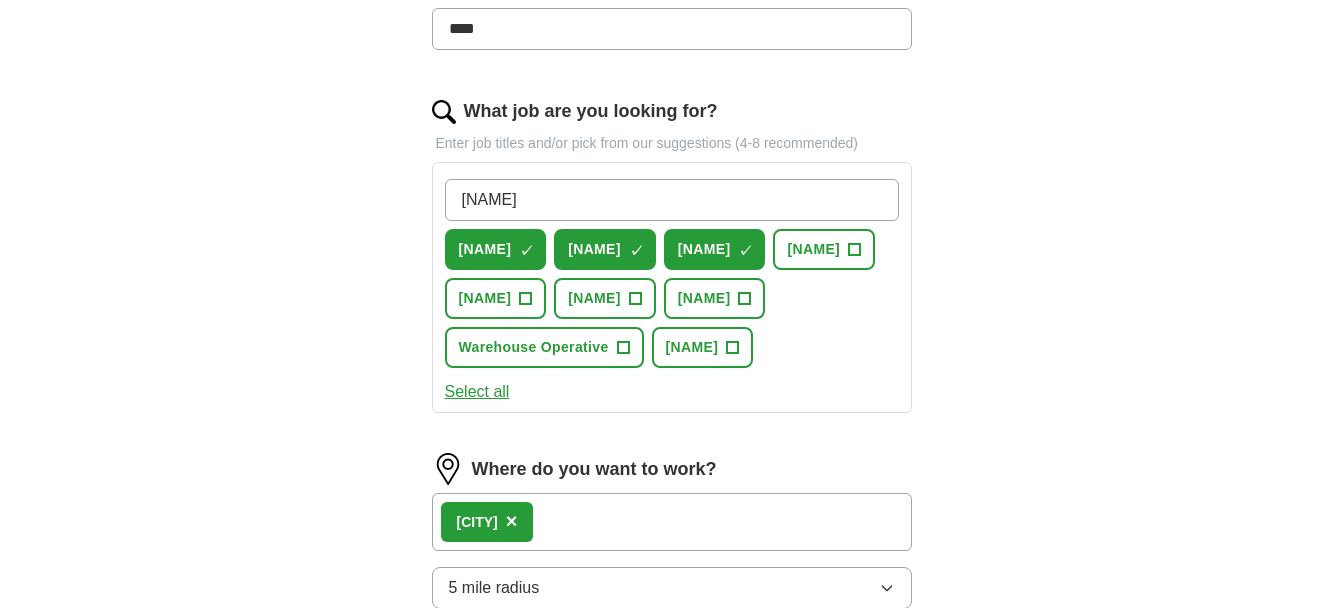 drag, startPoint x: 485, startPoint y: 199, endPoint x: 661, endPoint y: 245, distance: 181.91206 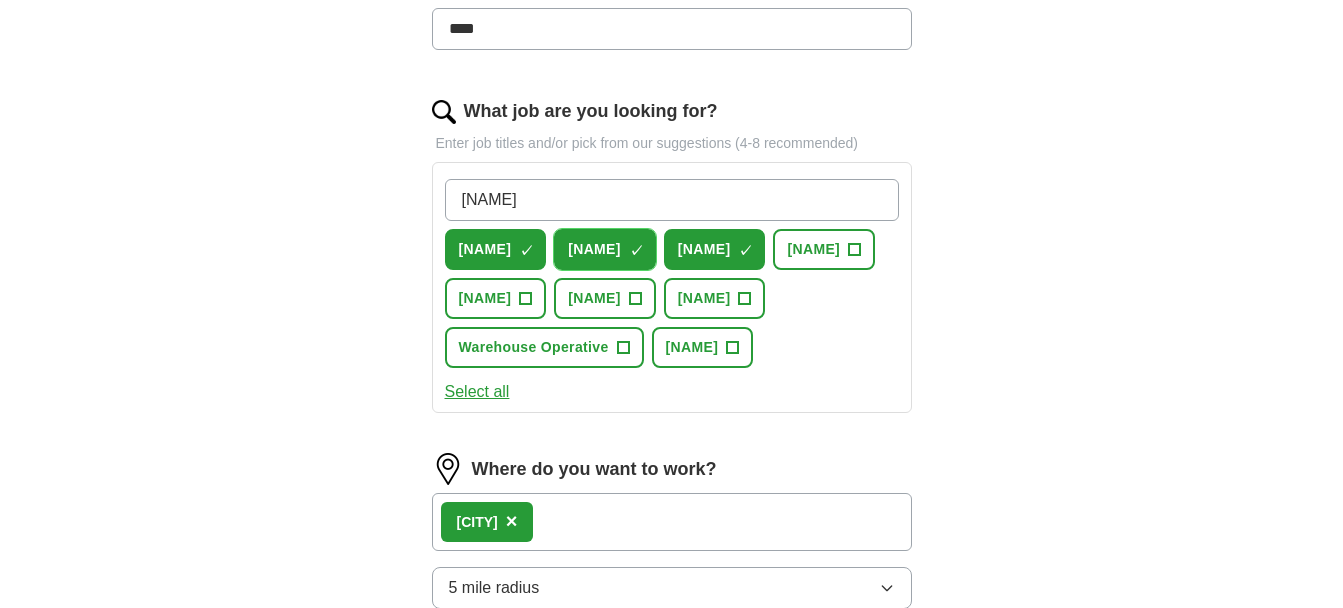 click on "×" at bounding box center [0, 0] 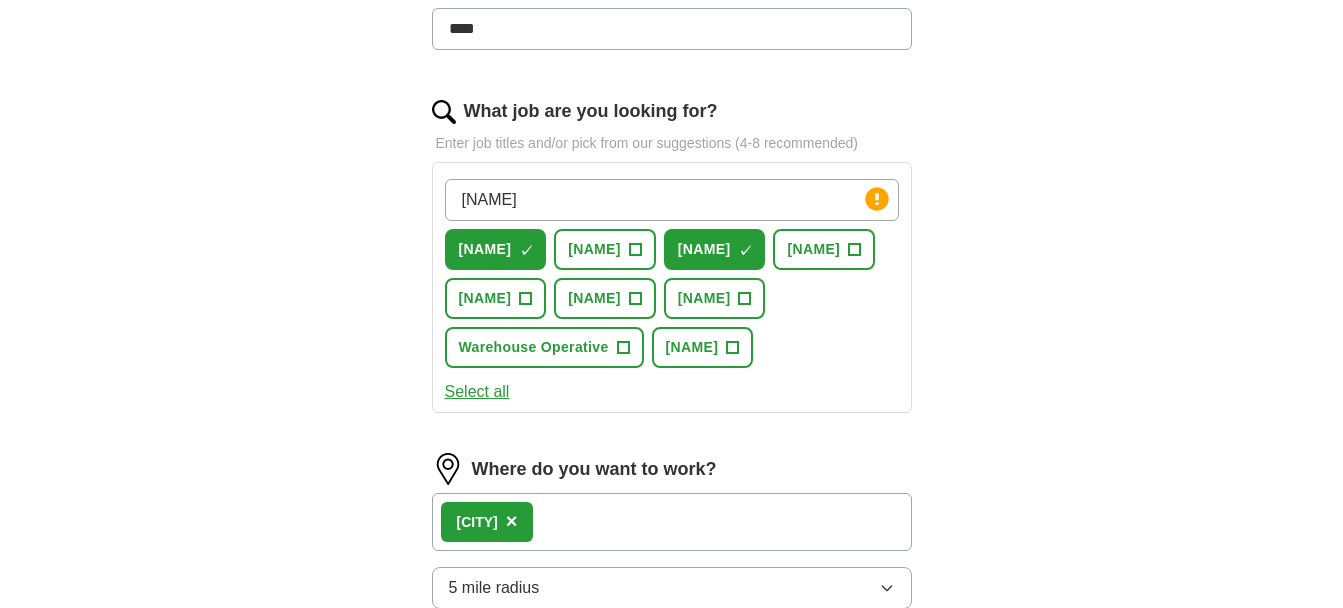 click on "sia" at bounding box center [672, 200] 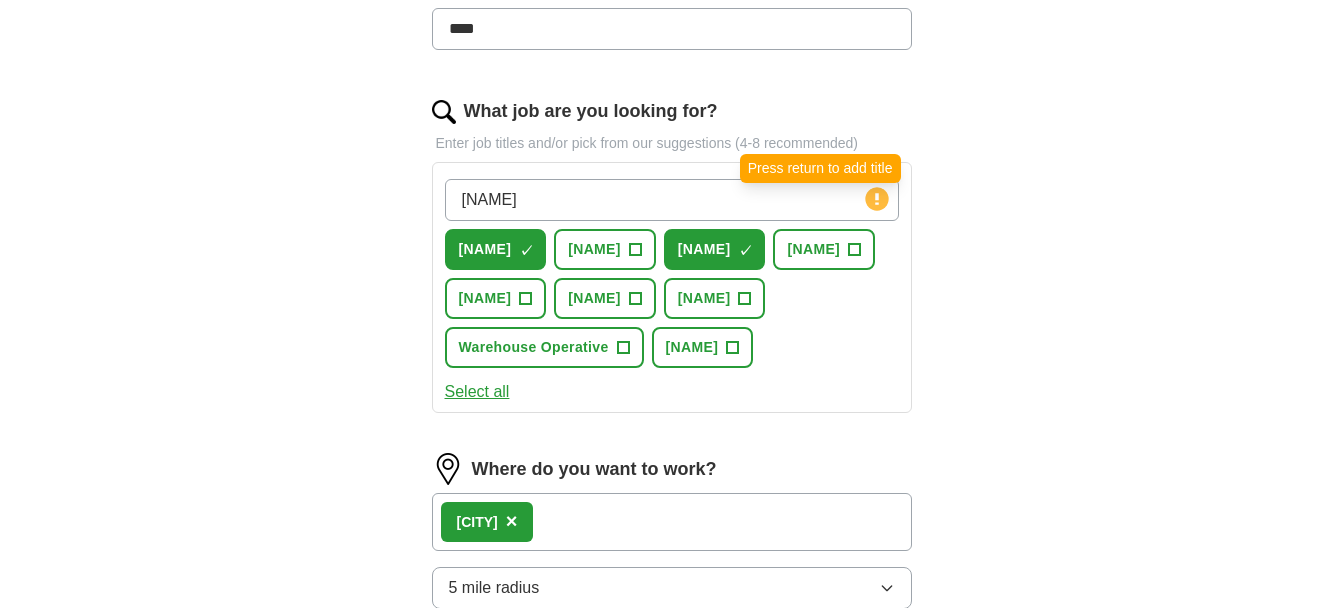 click 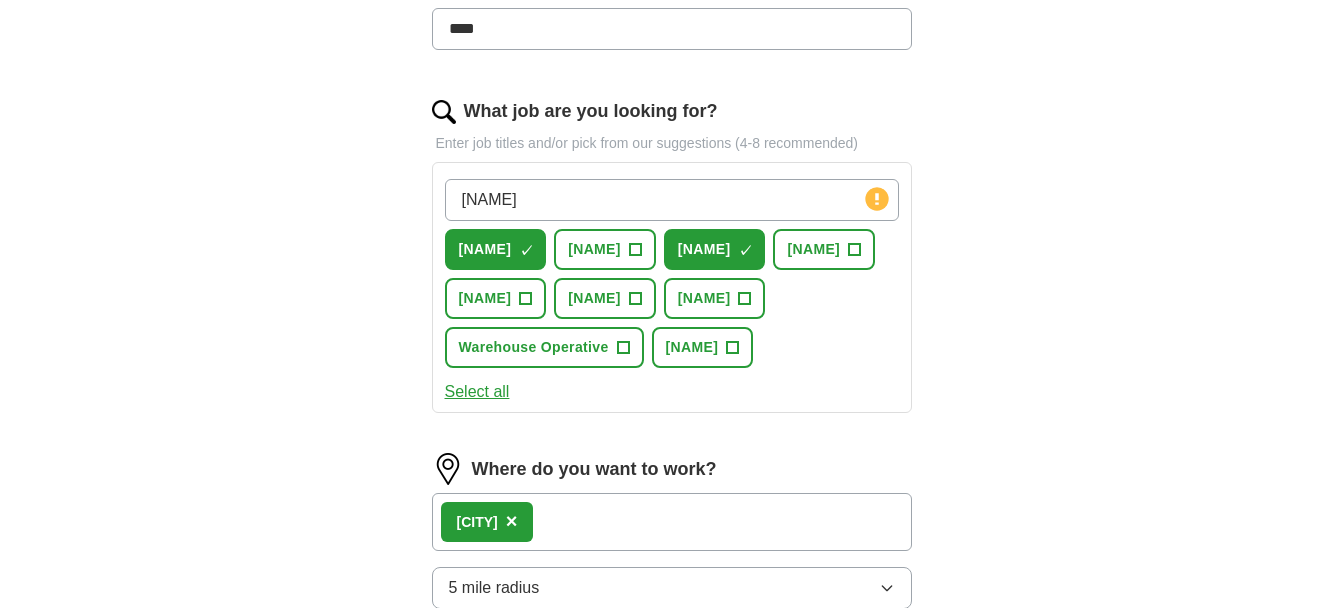 click 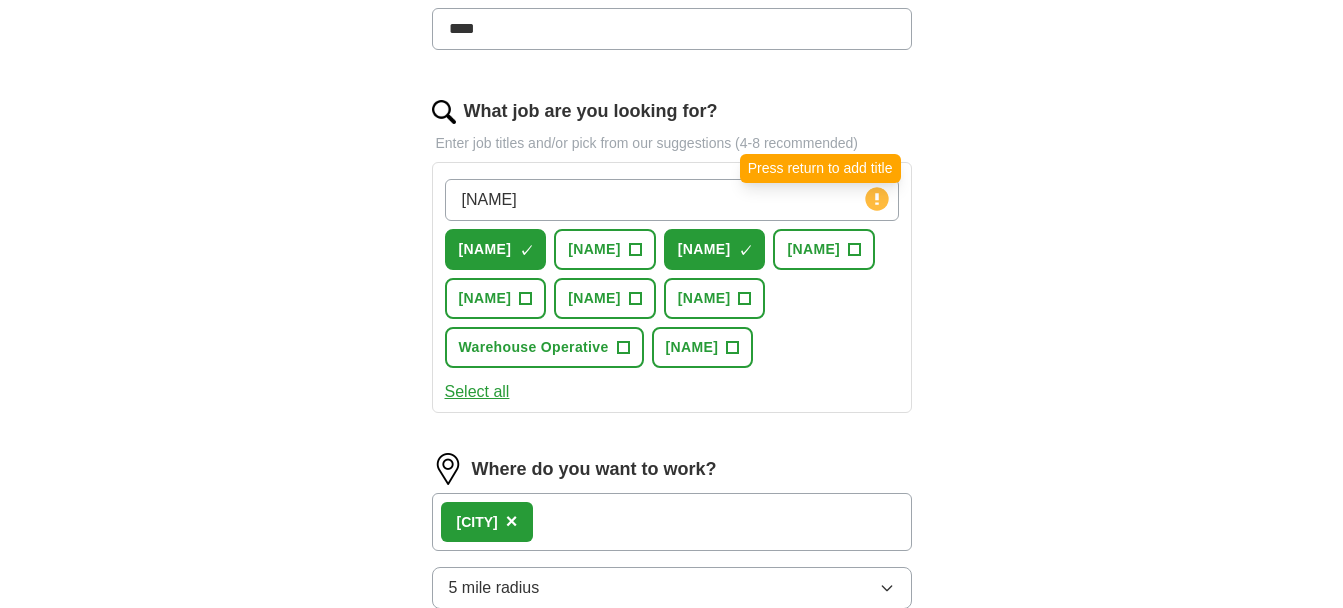 click 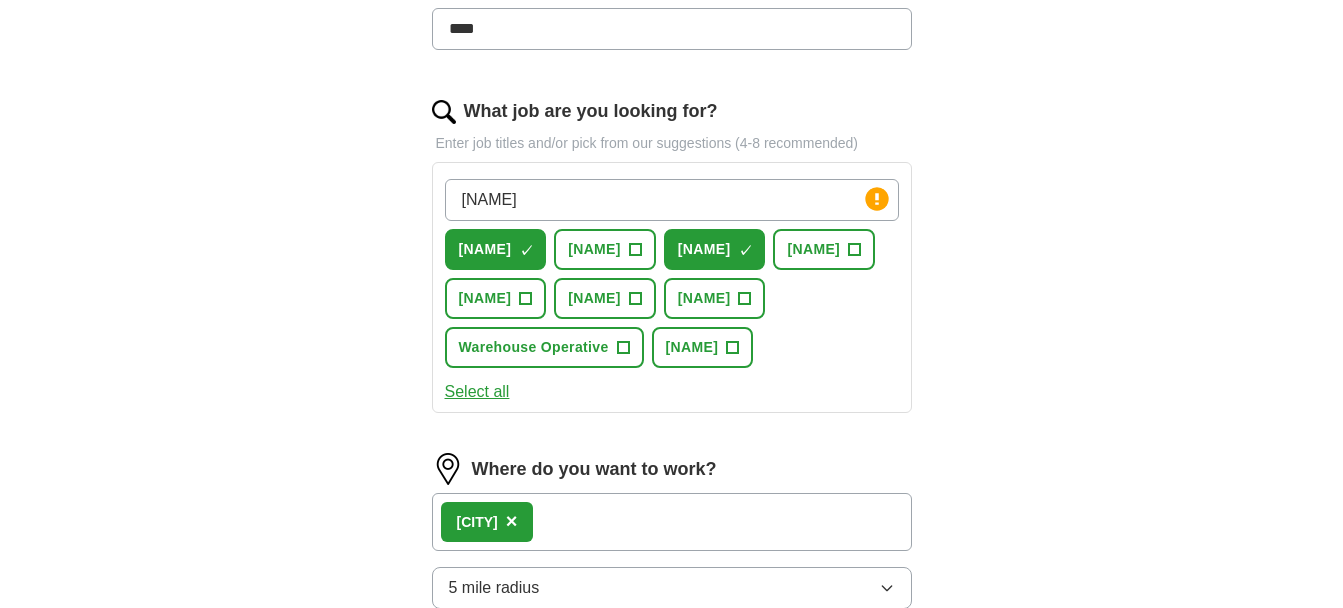 click on "sia door supervisor" at bounding box center [672, 200] 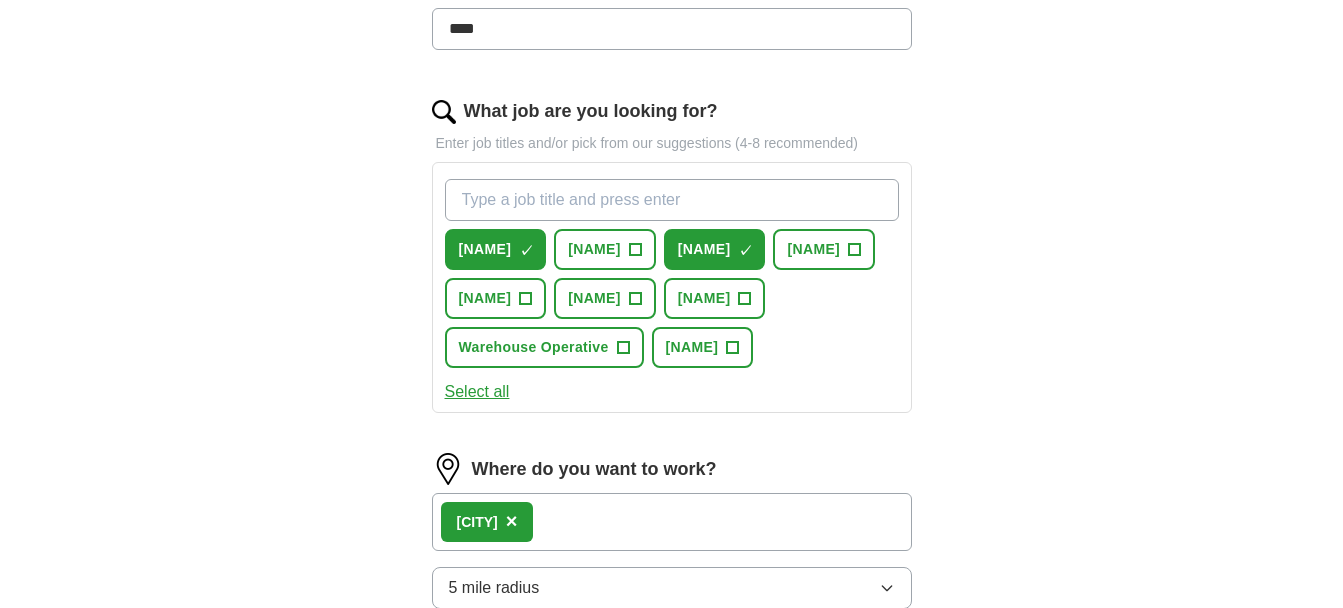 type 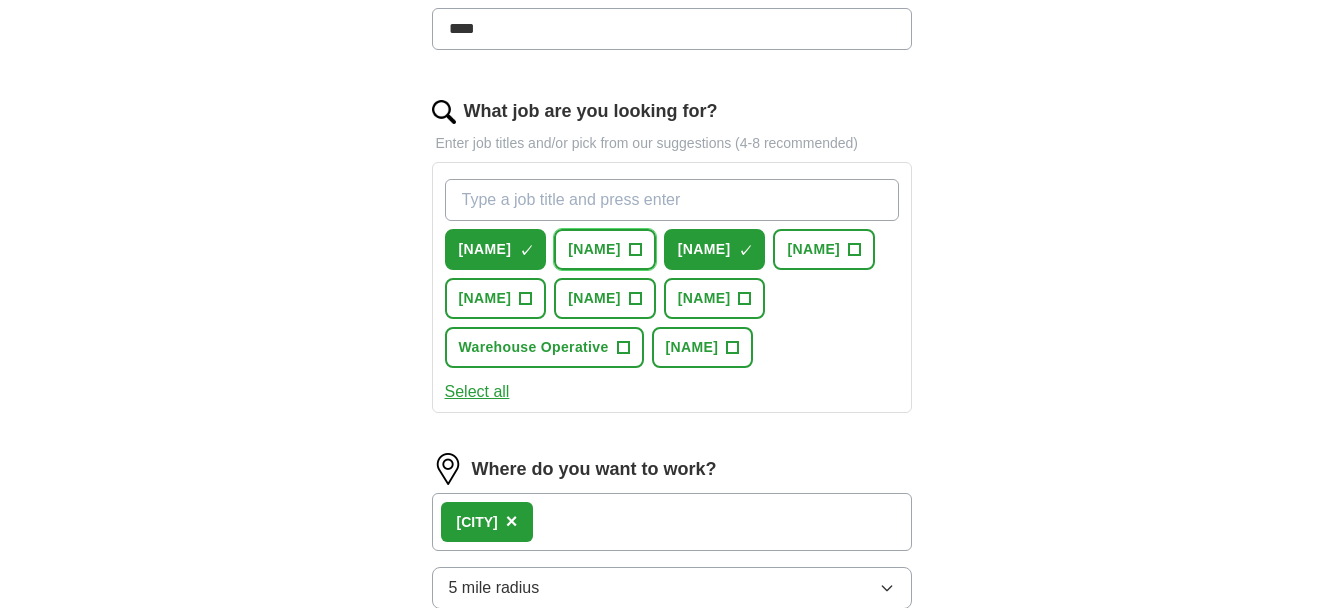 click on "+" at bounding box center [635, 249] 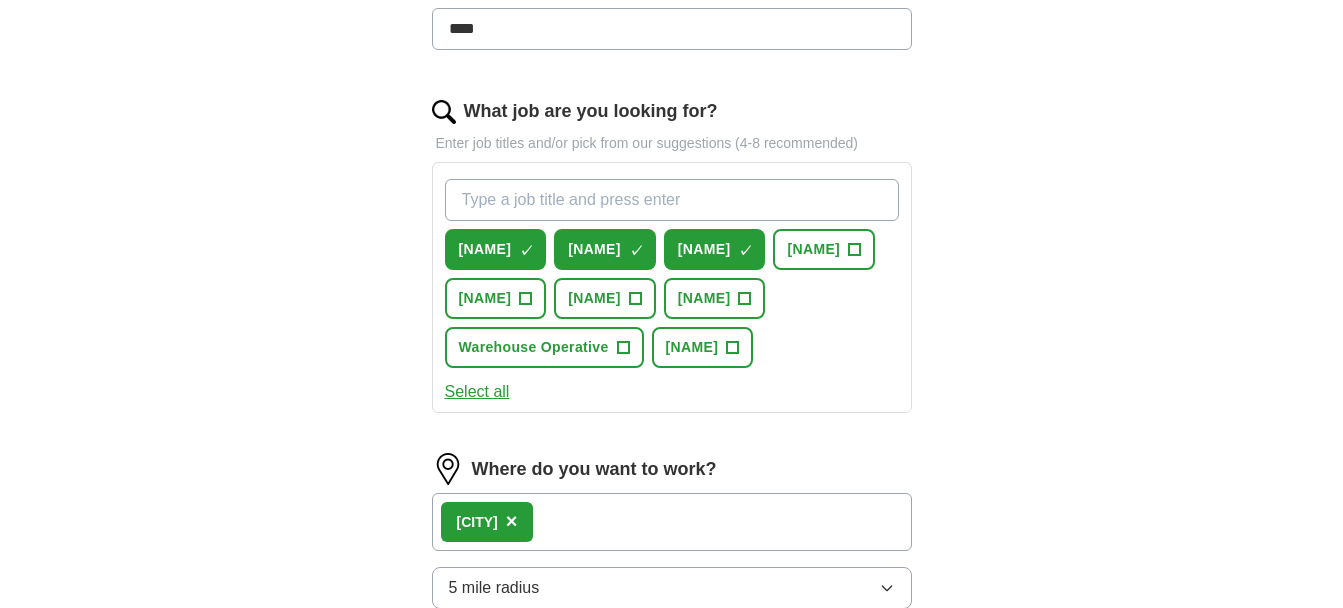click on "Select all" at bounding box center [477, 392] 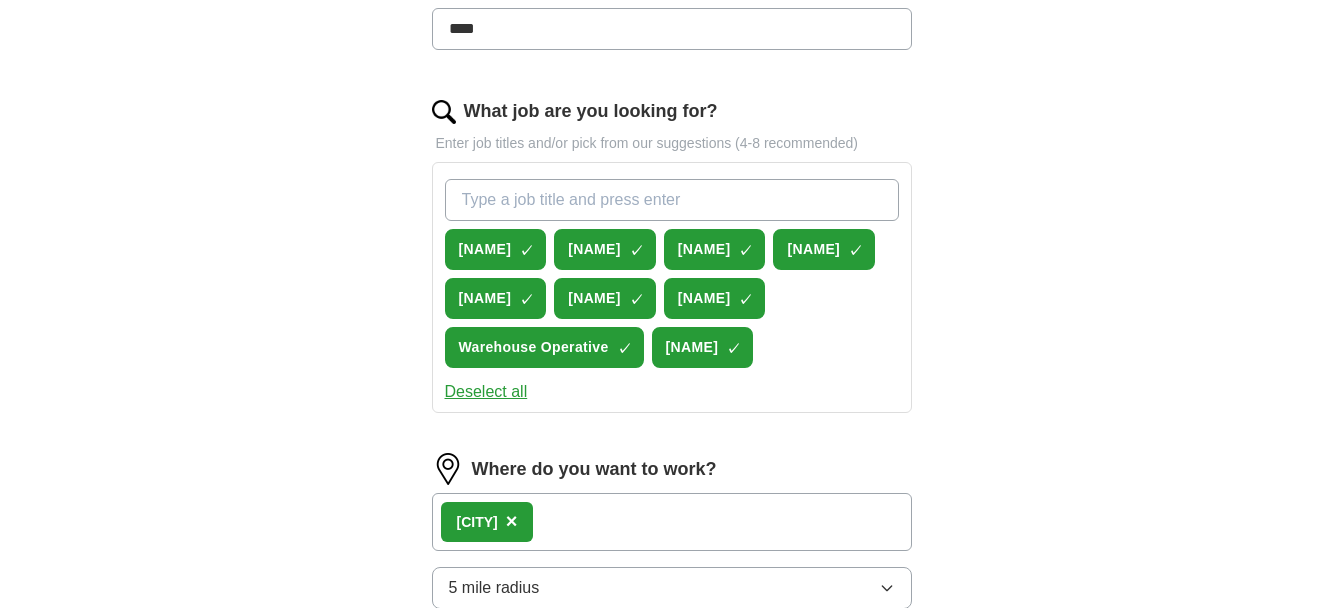 click on "Deselect all" at bounding box center (486, 392) 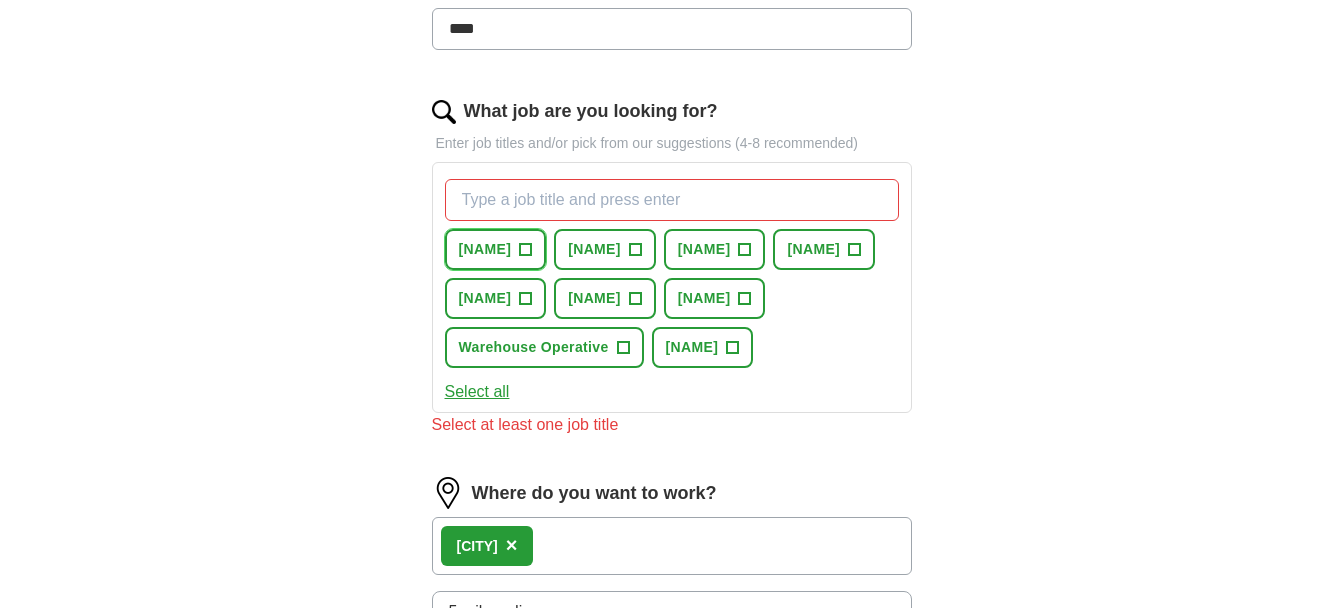 click on "+" at bounding box center (526, 250) 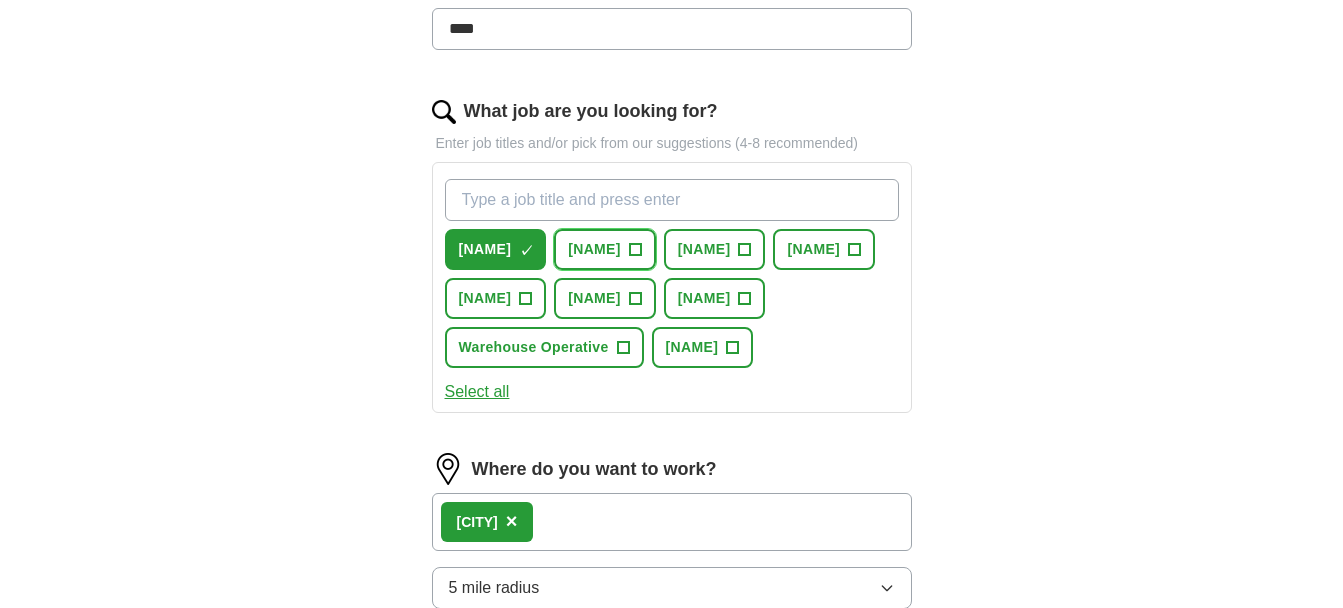 click on "+" at bounding box center [635, 250] 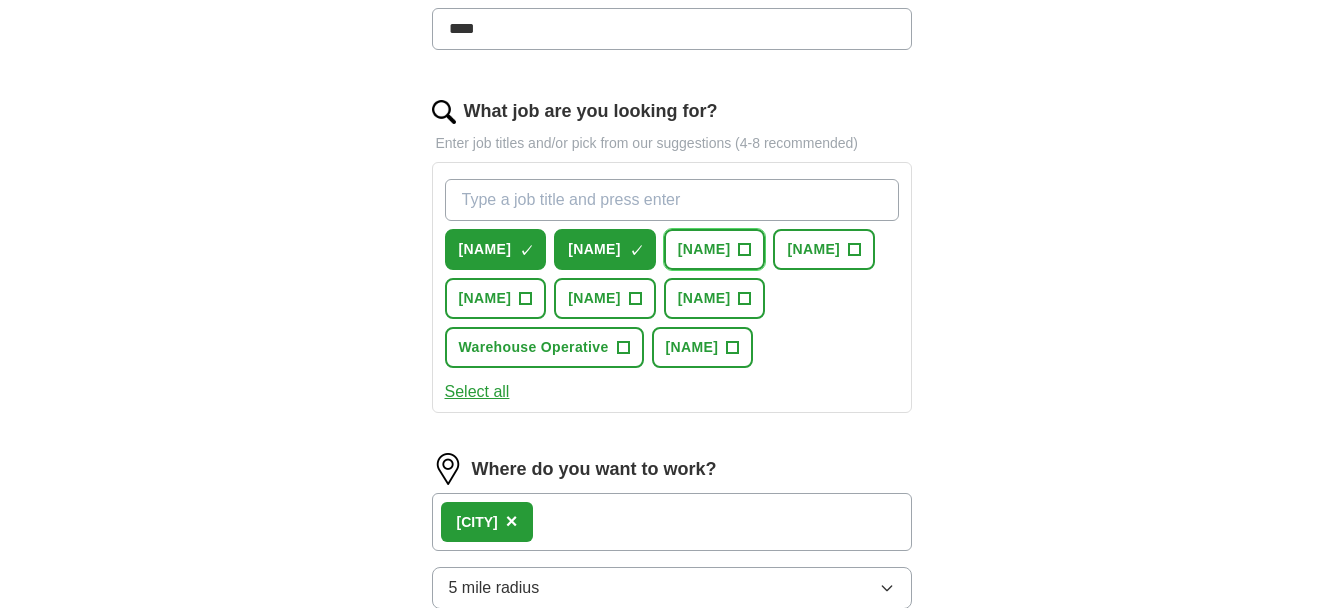 click on "+" at bounding box center [745, 250] 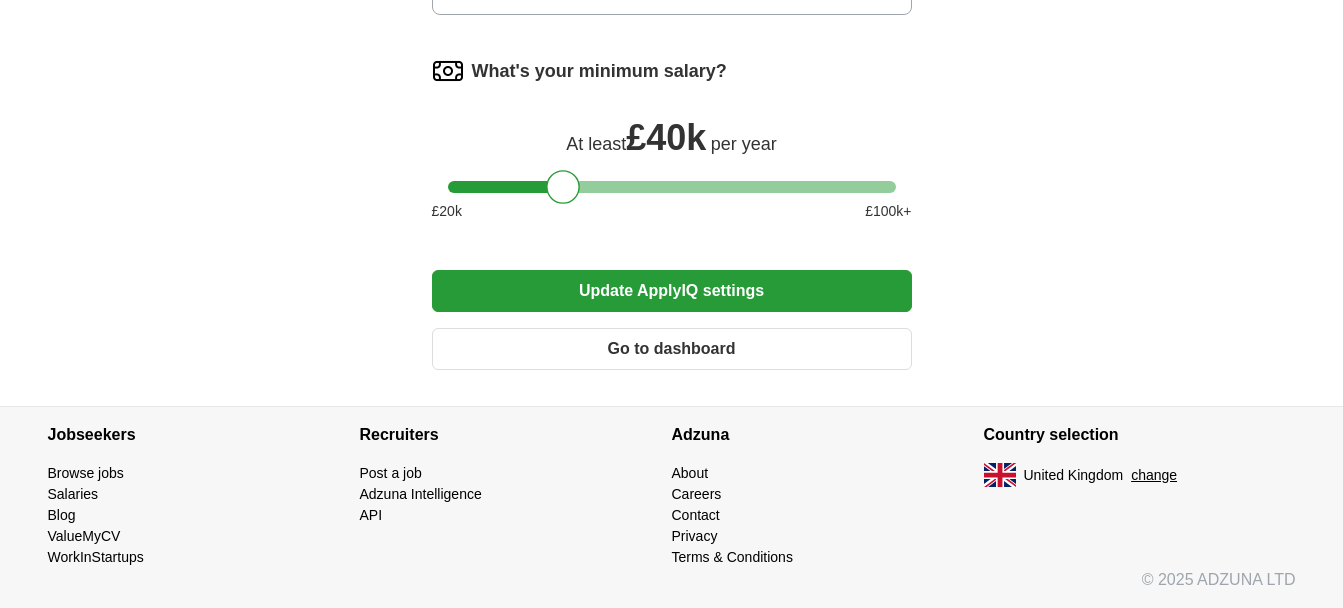 scroll, scrollTop: 1217, scrollLeft: 0, axis: vertical 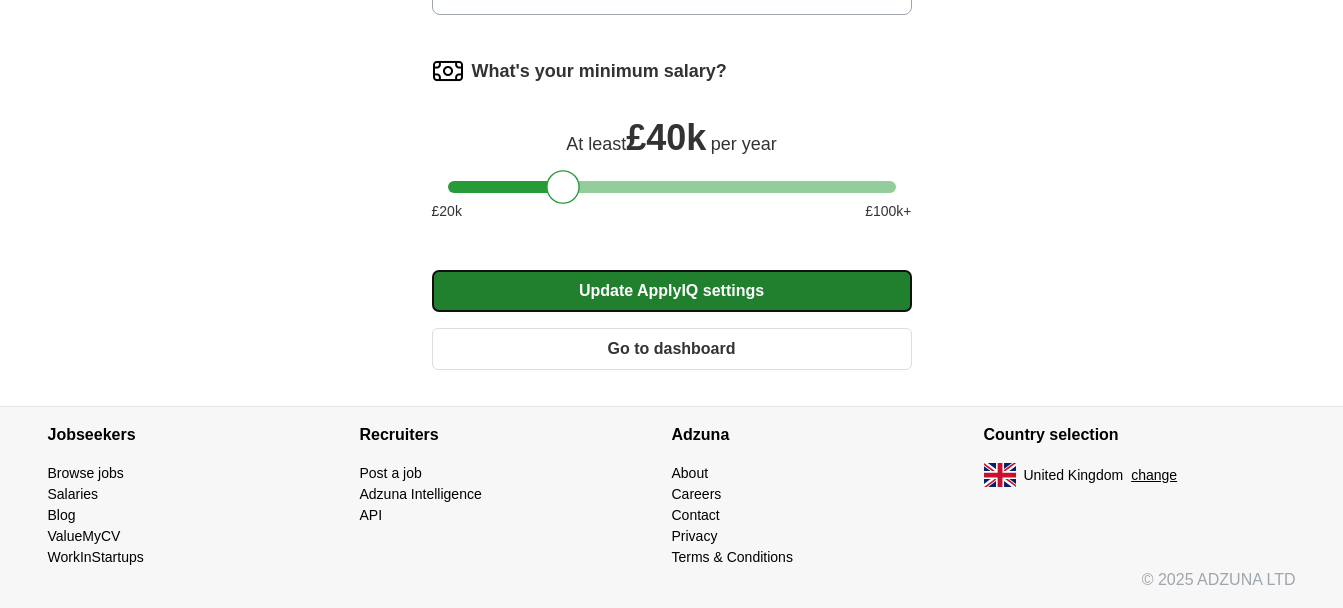 click on "Update ApplyIQ settings" at bounding box center [672, 291] 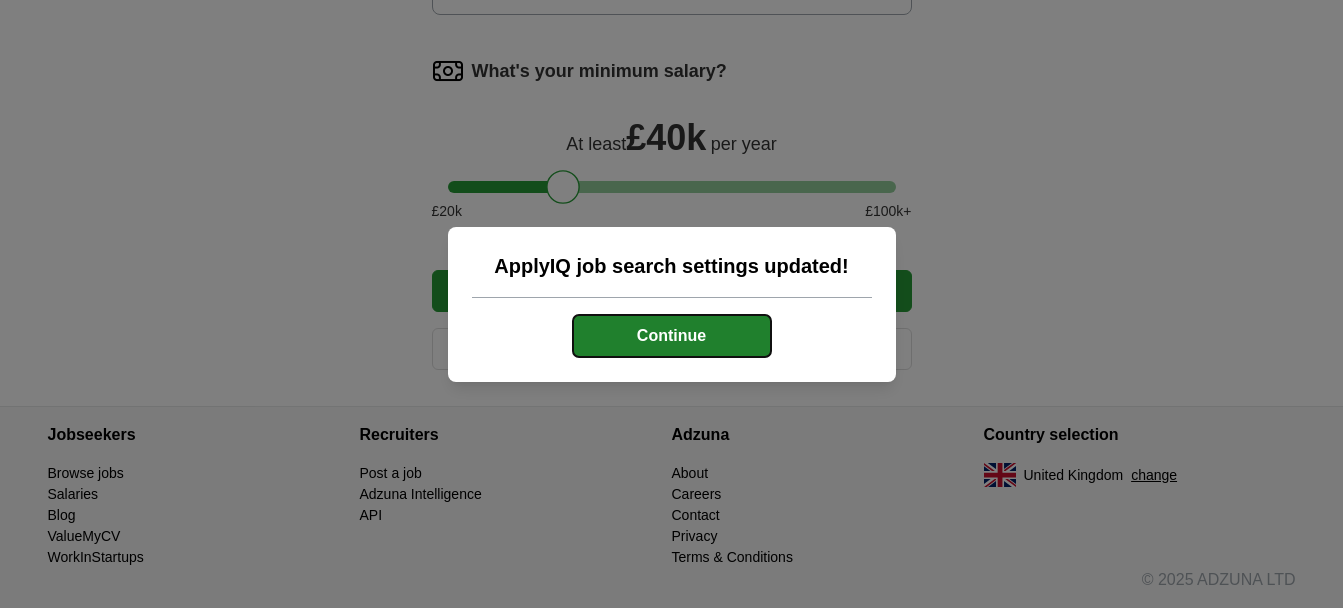click on "Continue" at bounding box center (672, 336) 